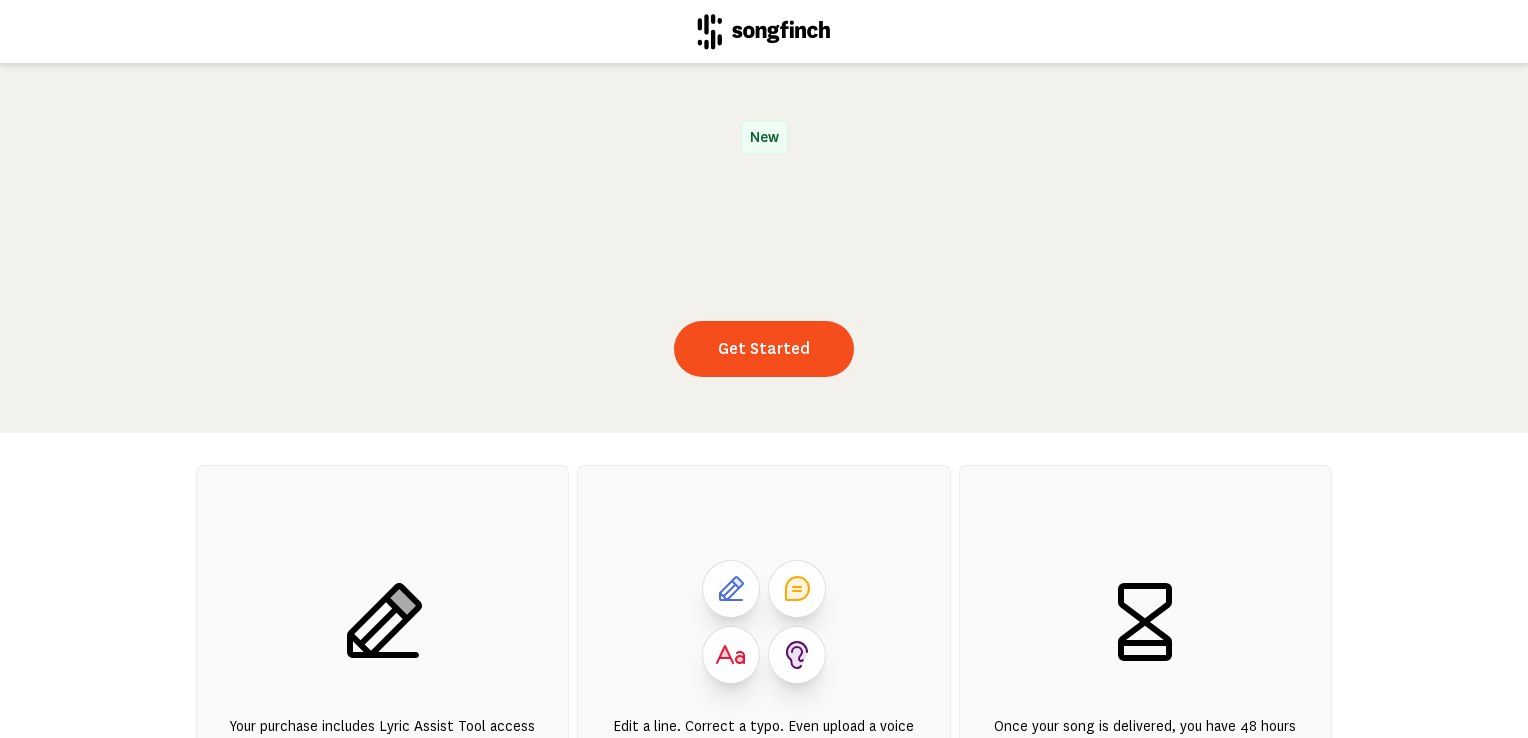 scroll, scrollTop: 0, scrollLeft: 0, axis: both 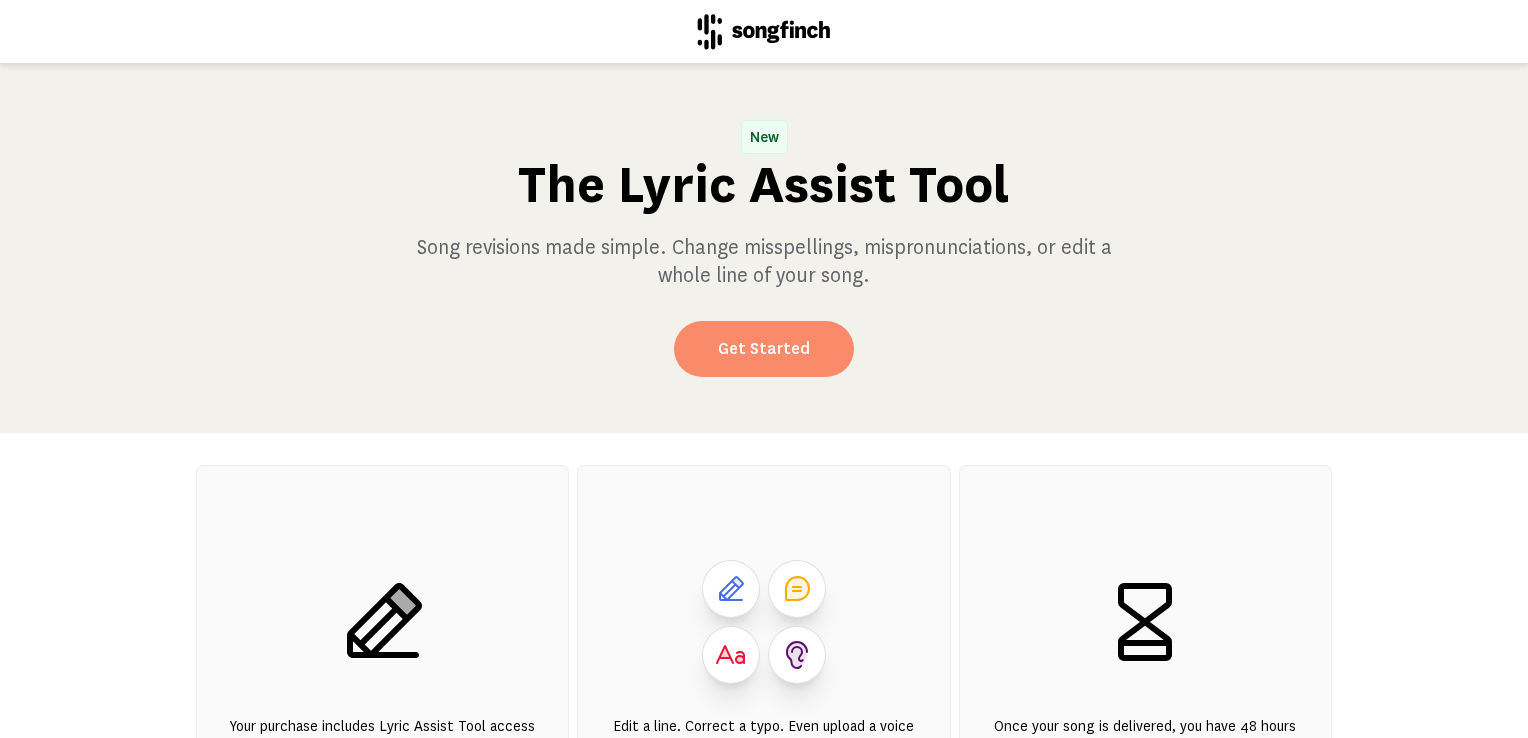 click on "Get Started" at bounding box center [764, 349] 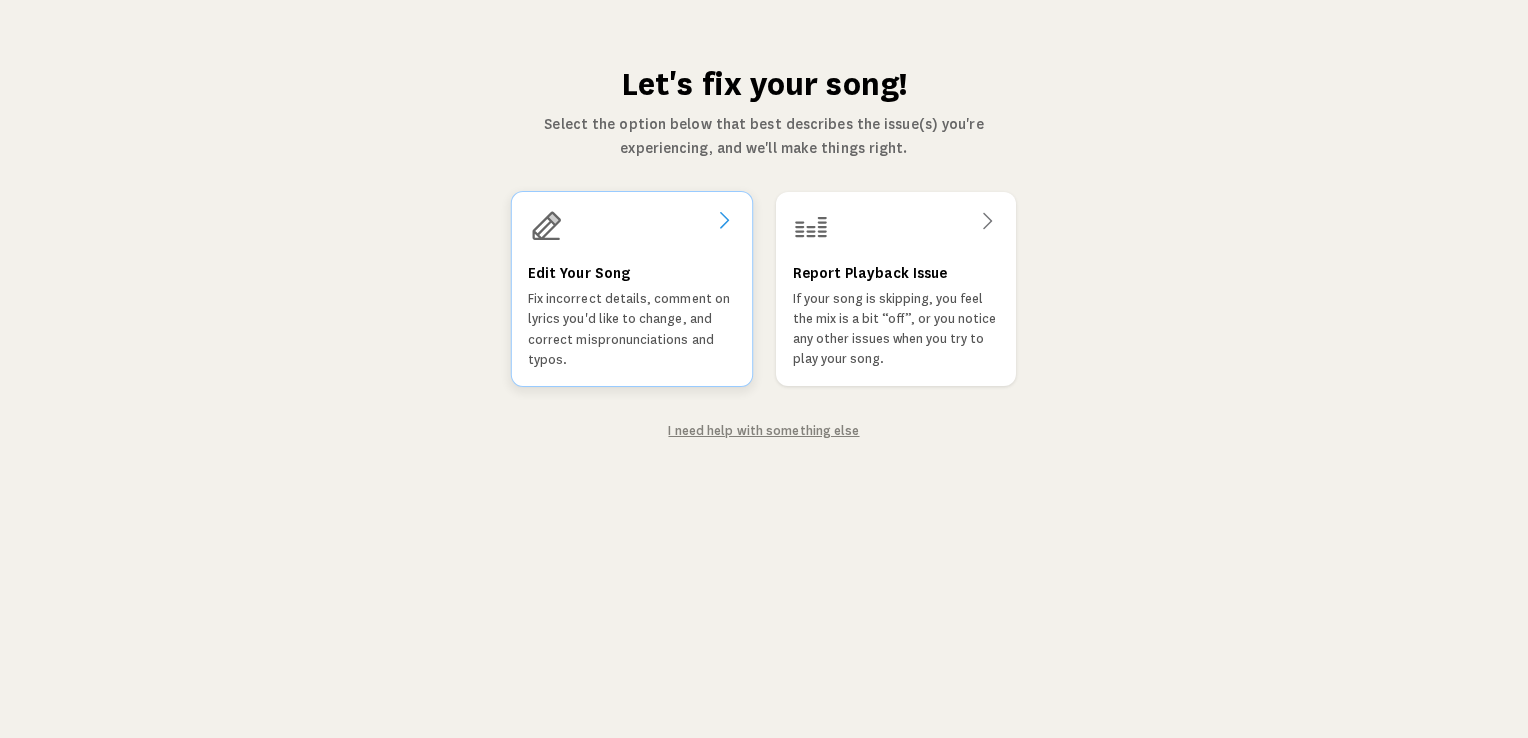 click 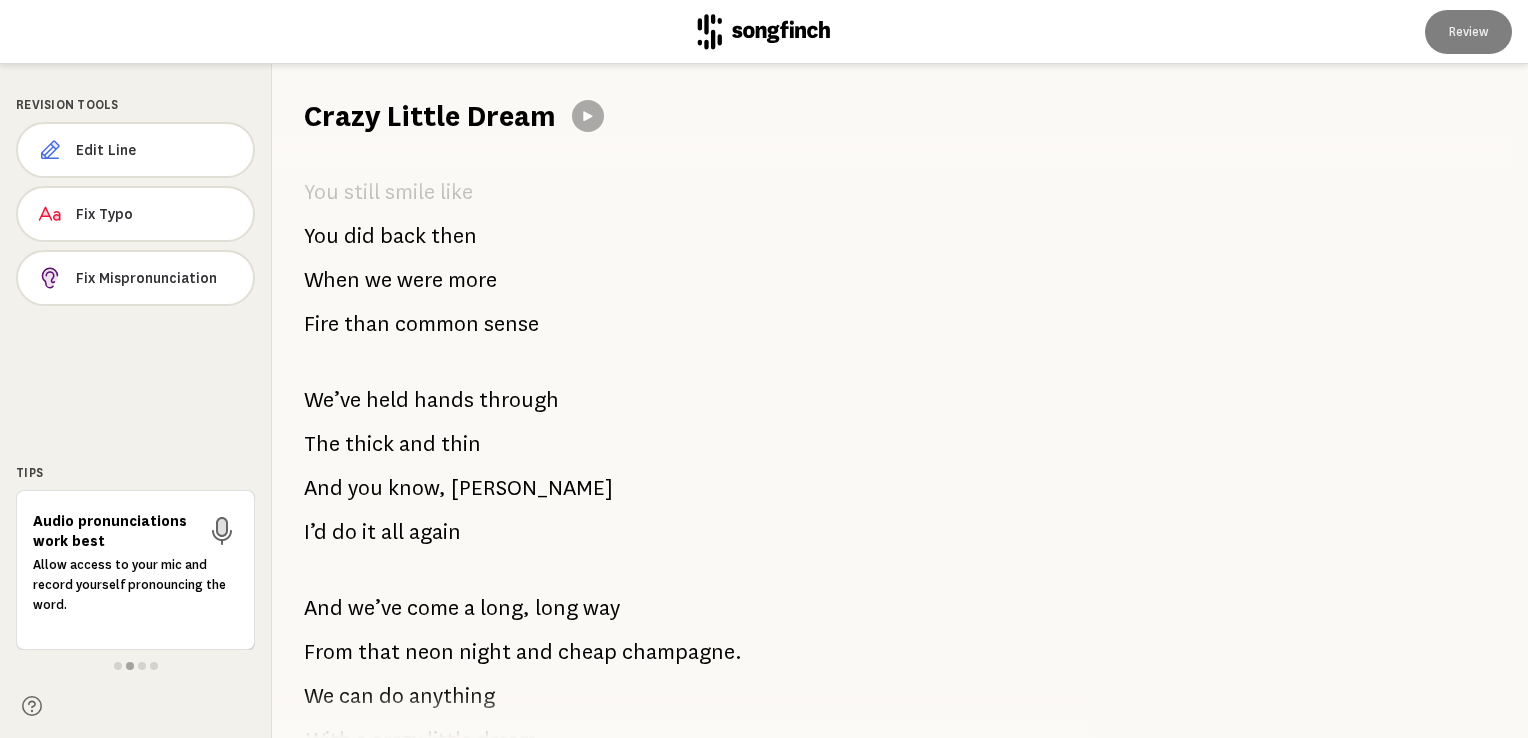 scroll, scrollTop: 788, scrollLeft: 0, axis: vertical 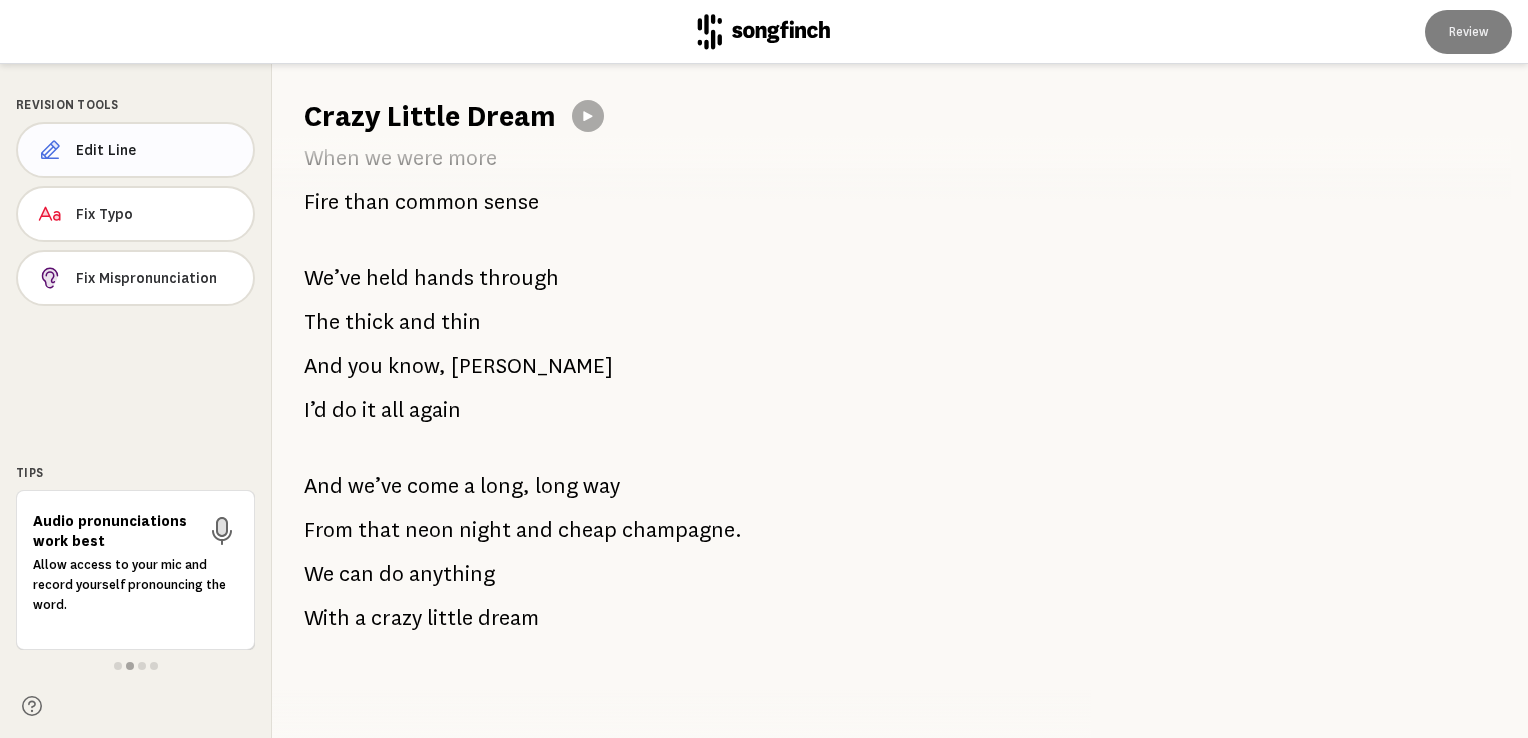 click on "Edit Line" at bounding box center [156, 150] 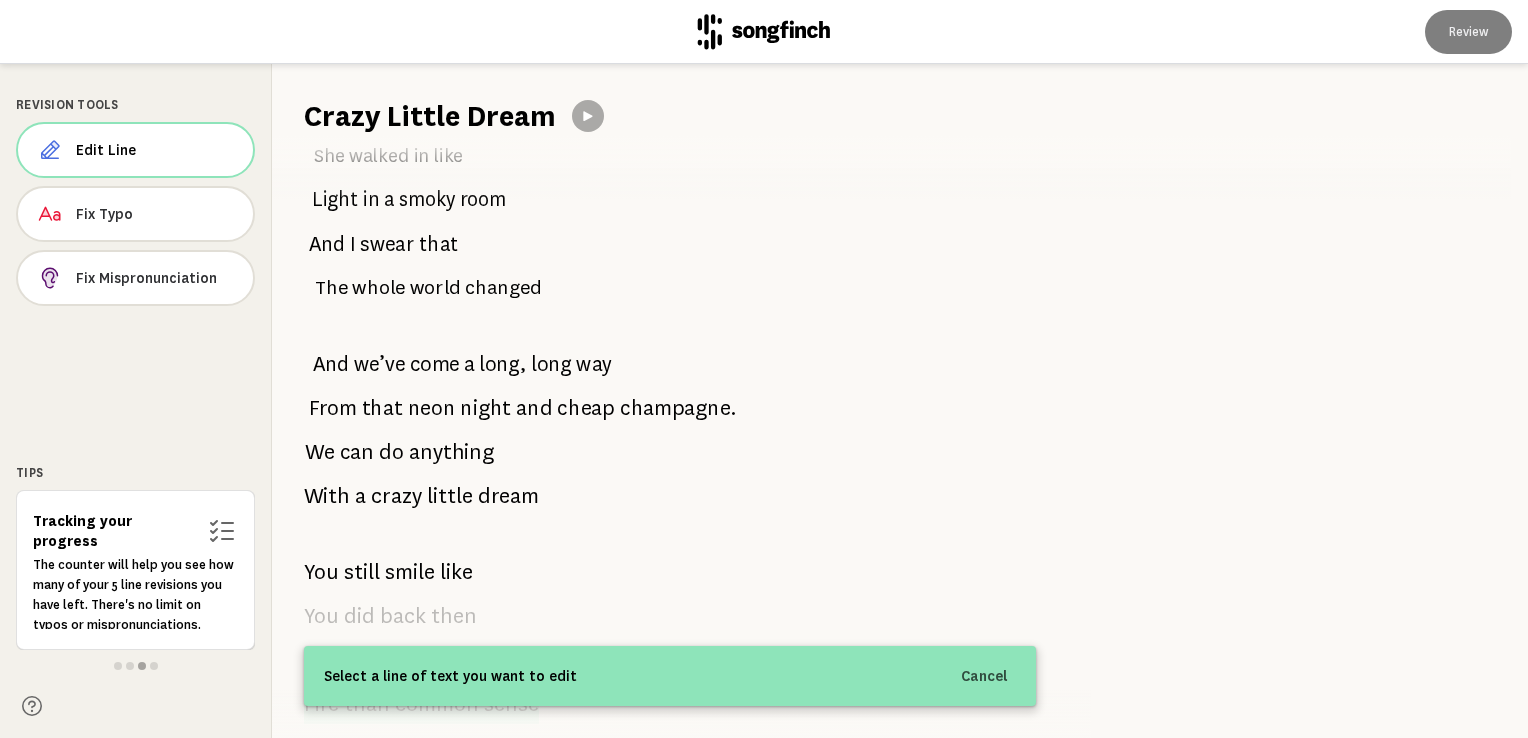 scroll, scrollTop: 0, scrollLeft: 0, axis: both 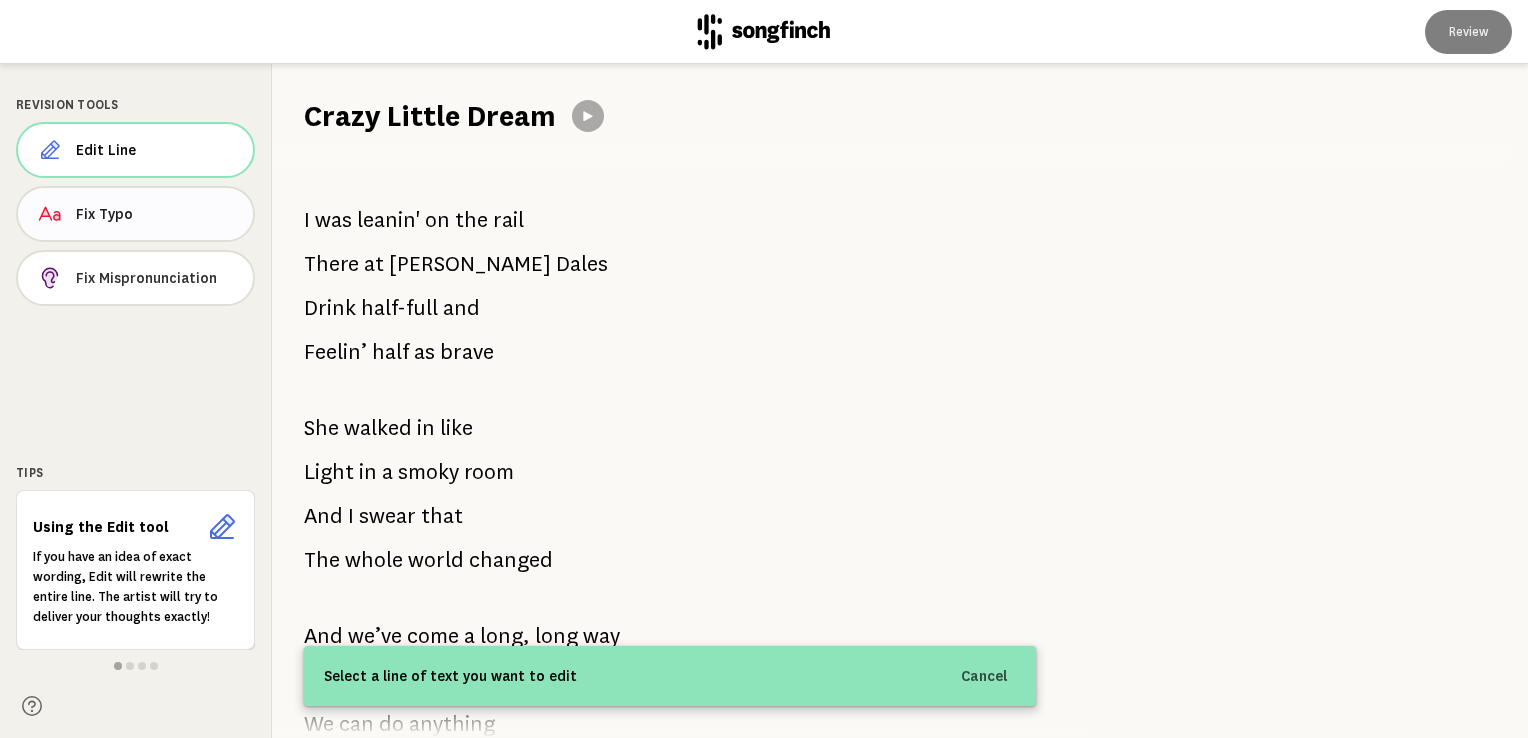 click on "Fix Typo" at bounding box center [135, 214] 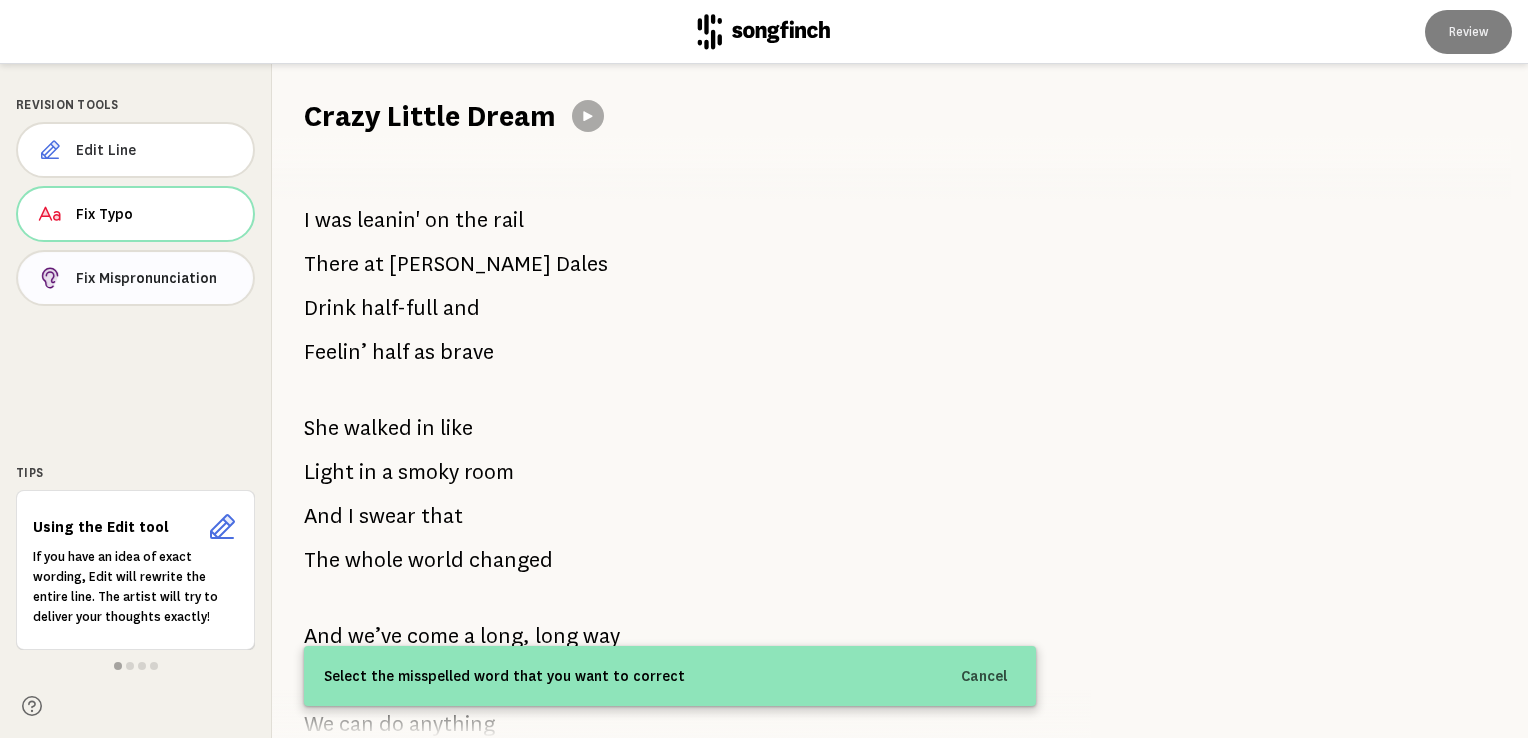 click on "Fix Mispronunciation" at bounding box center [156, 278] 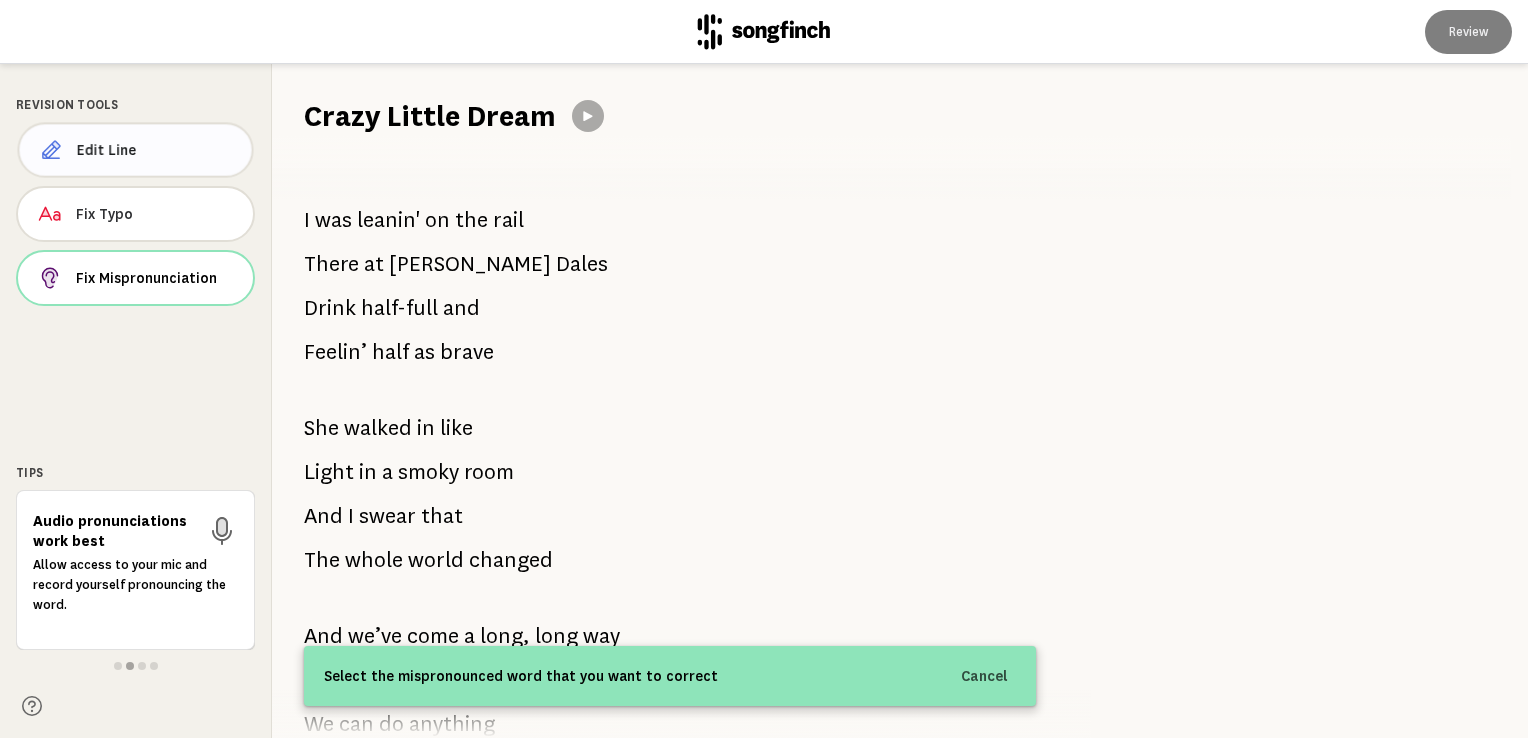 click on "Edit Line" at bounding box center (156, 150) 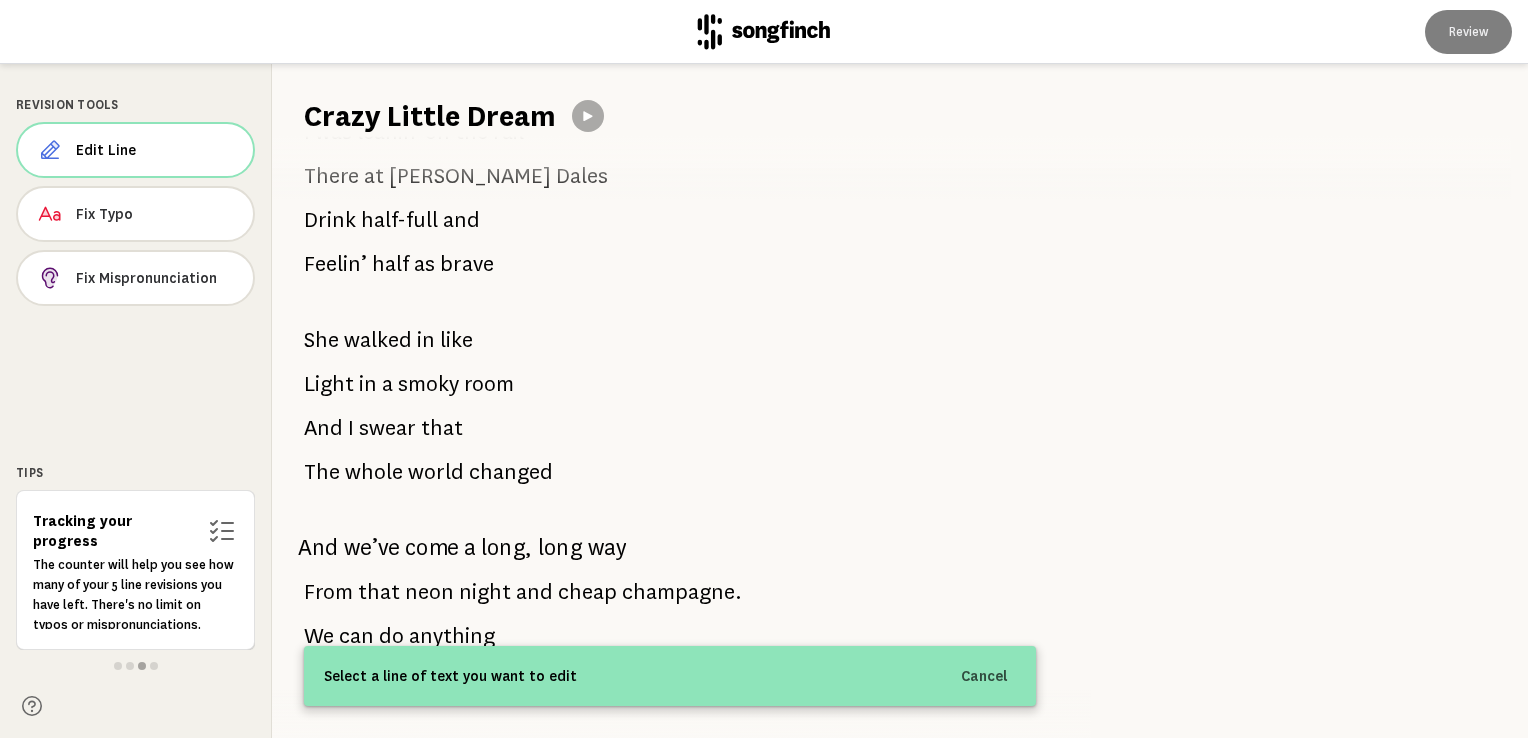 scroll, scrollTop: 0, scrollLeft: 0, axis: both 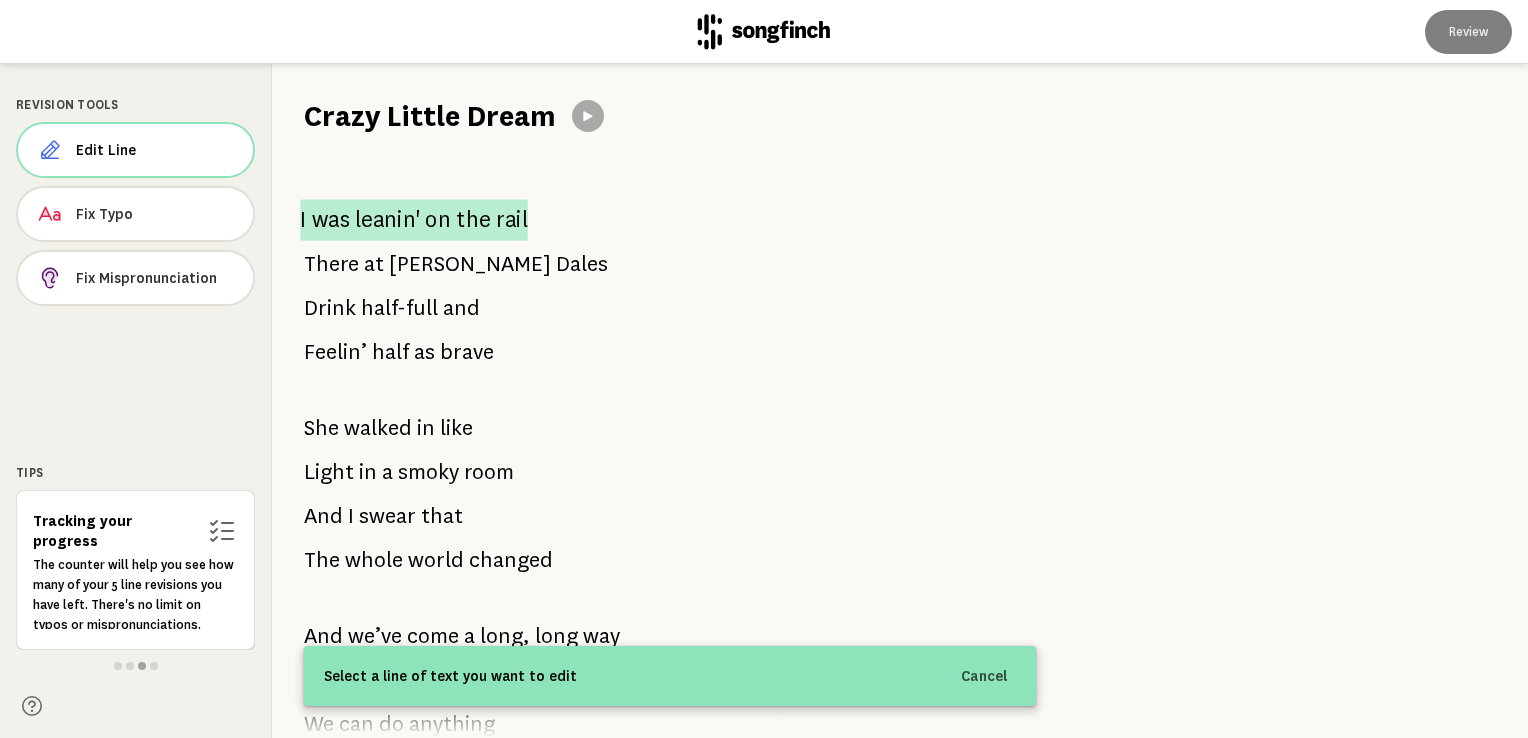click on "I   was   leanin'   on   the   rail" at bounding box center (414, 219) 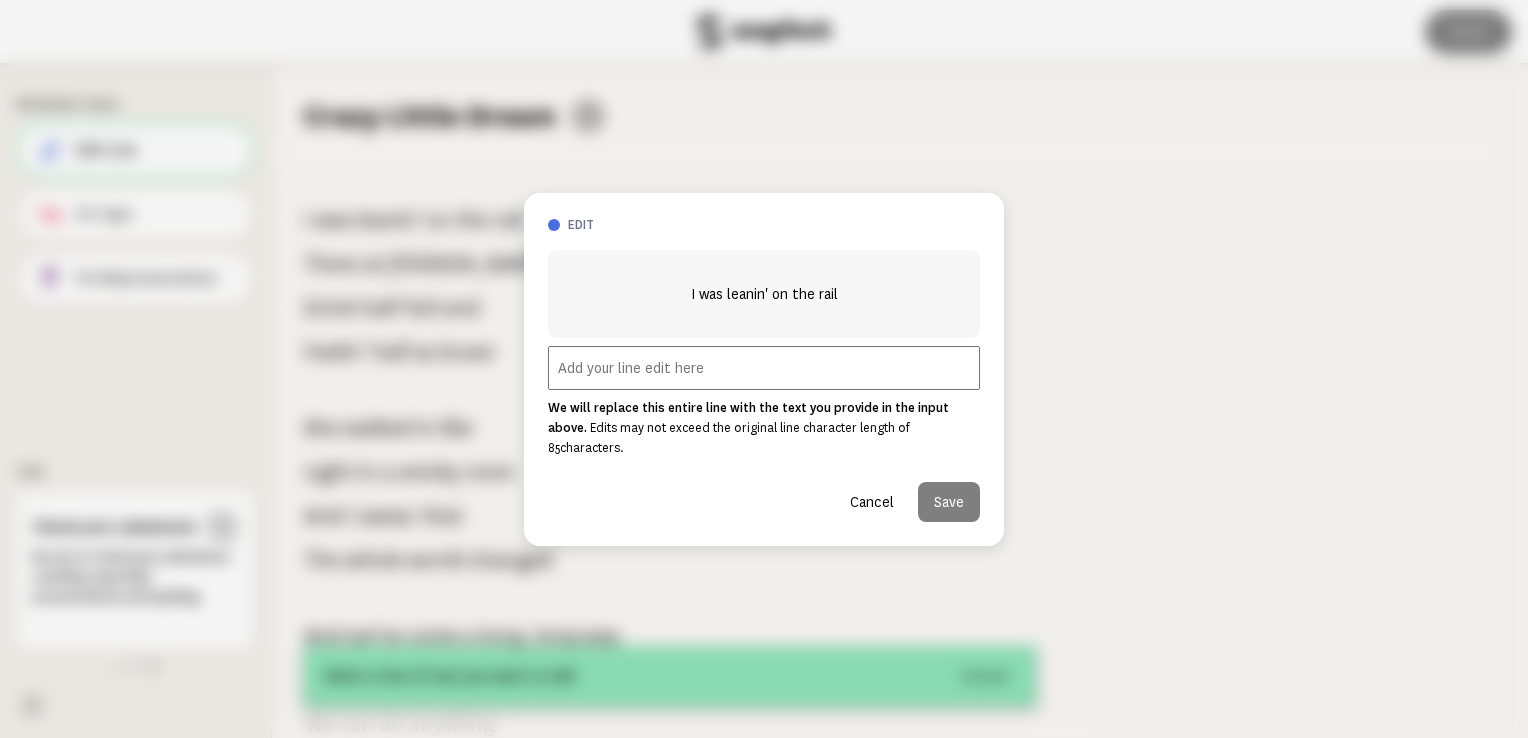 click at bounding box center (764, 368) 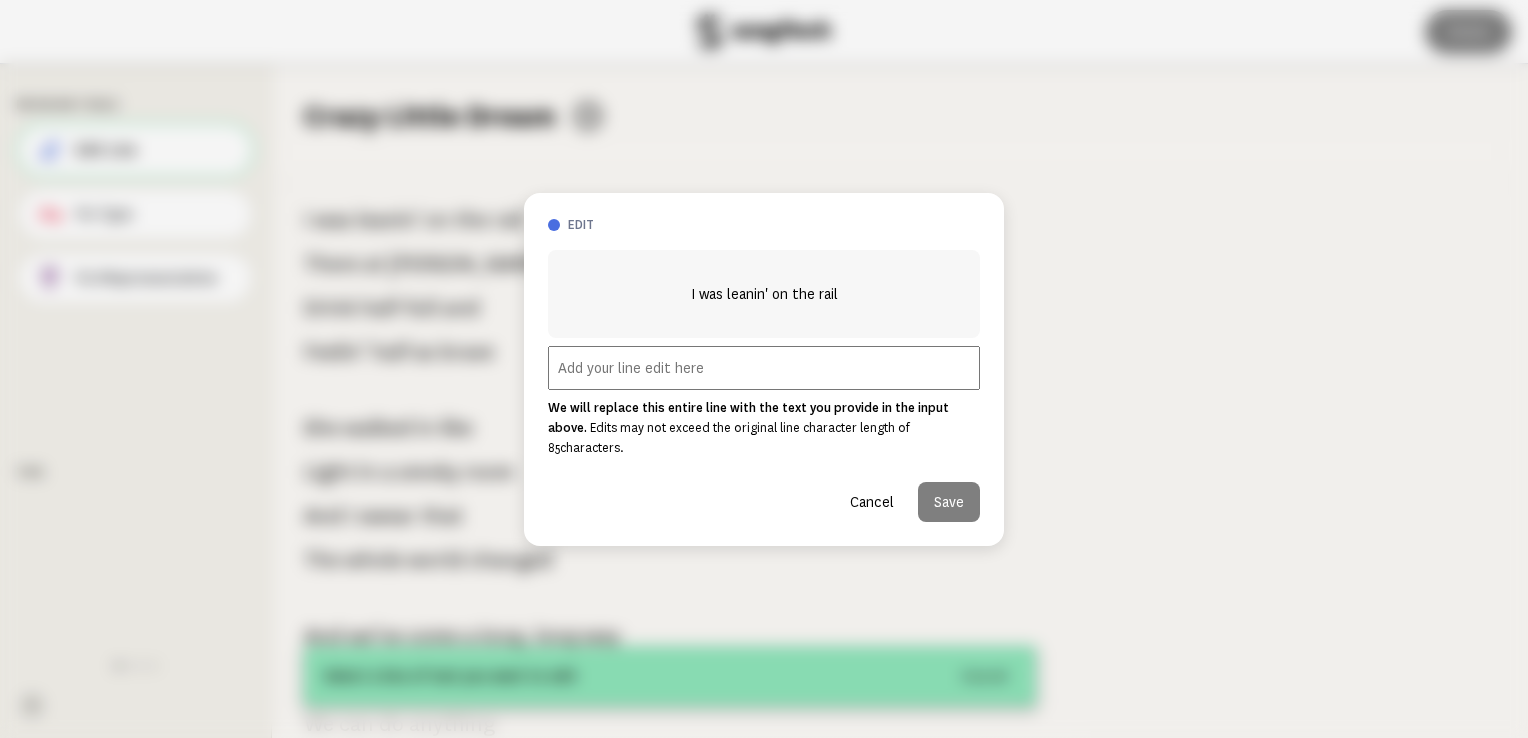 click on "Cancel" at bounding box center (872, 502) 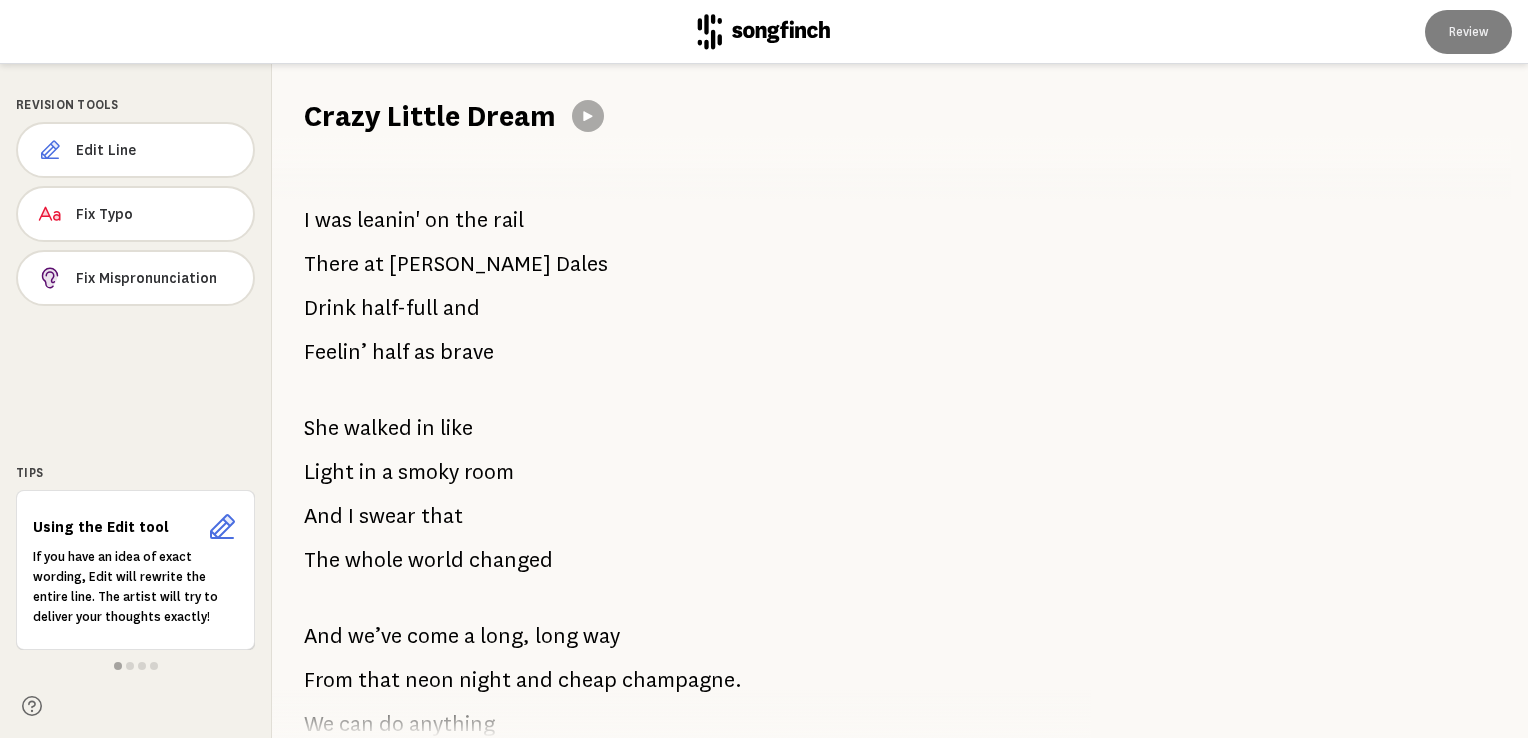 click on "rail" at bounding box center [508, 220] 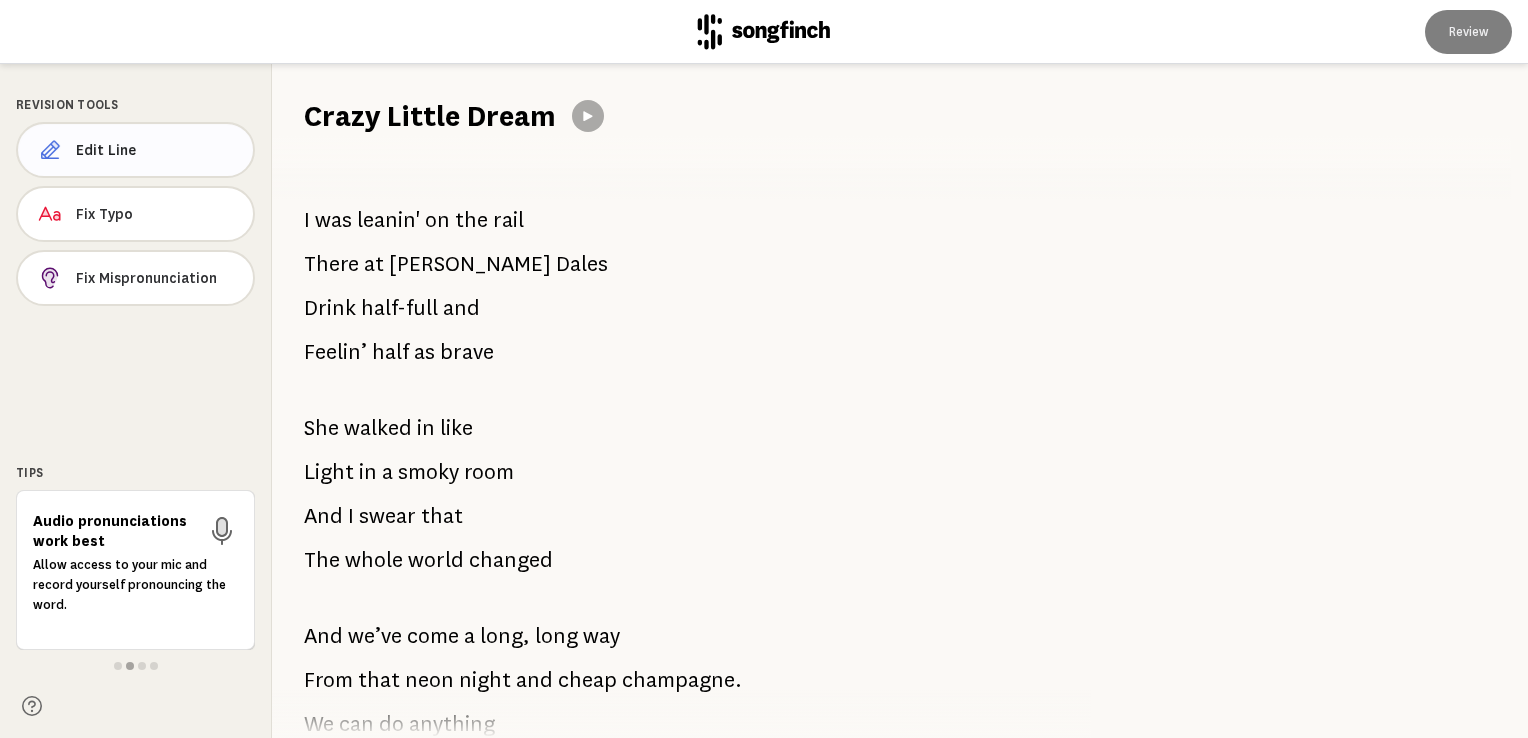 click on "Edit Line" at bounding box center [156, 150] 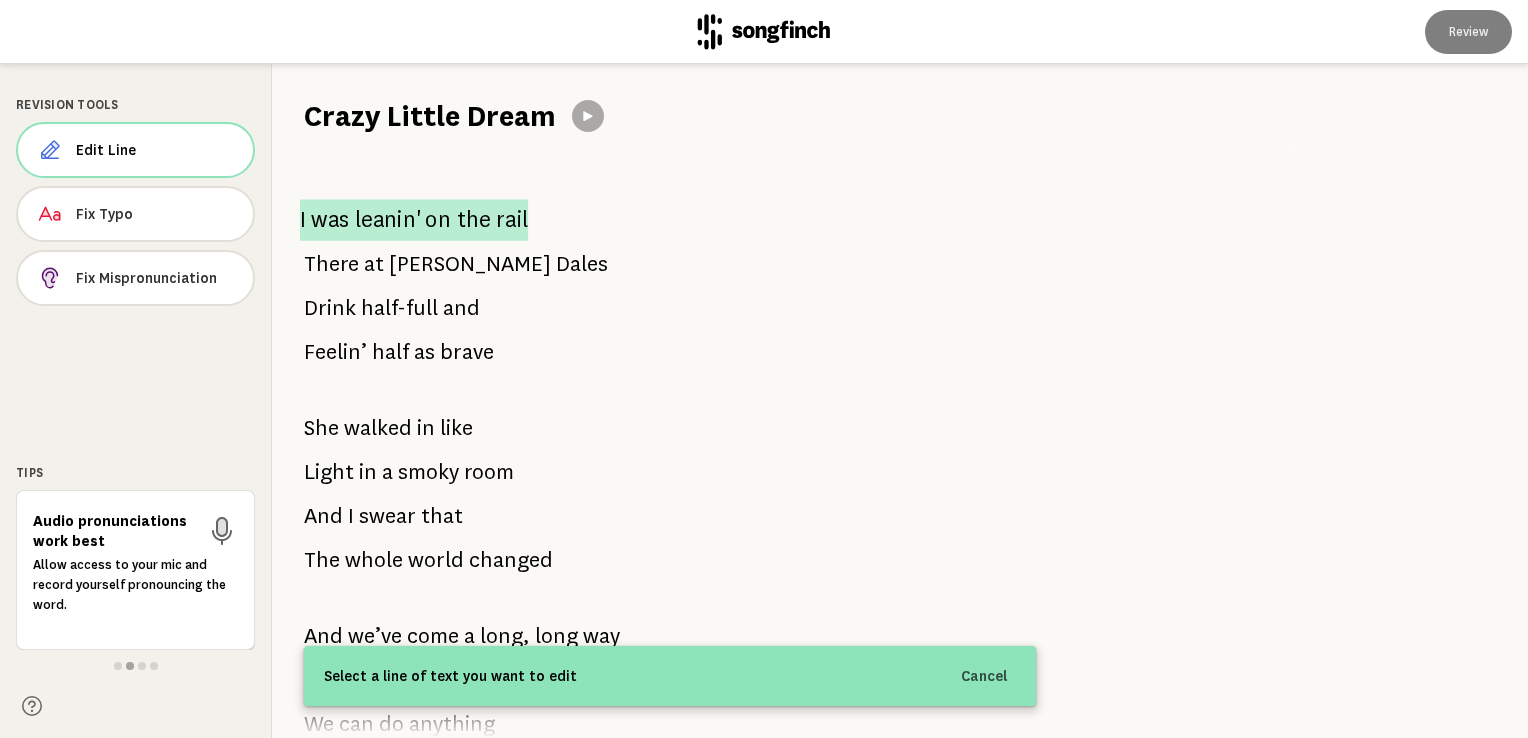 click on "I   was   leanin'   on   the   rail" at bounding box center (414, 220) 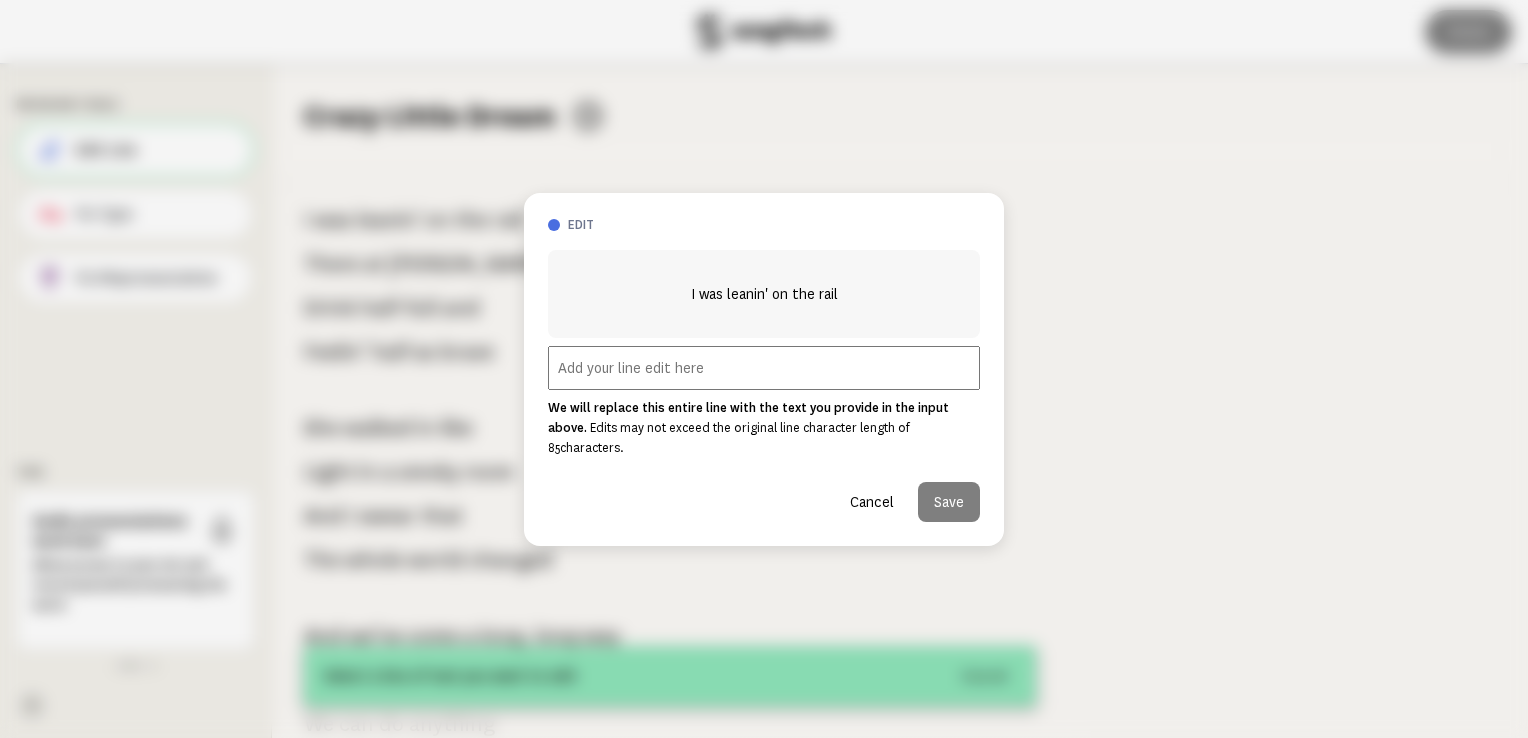 click at bounding box center [764, 368] 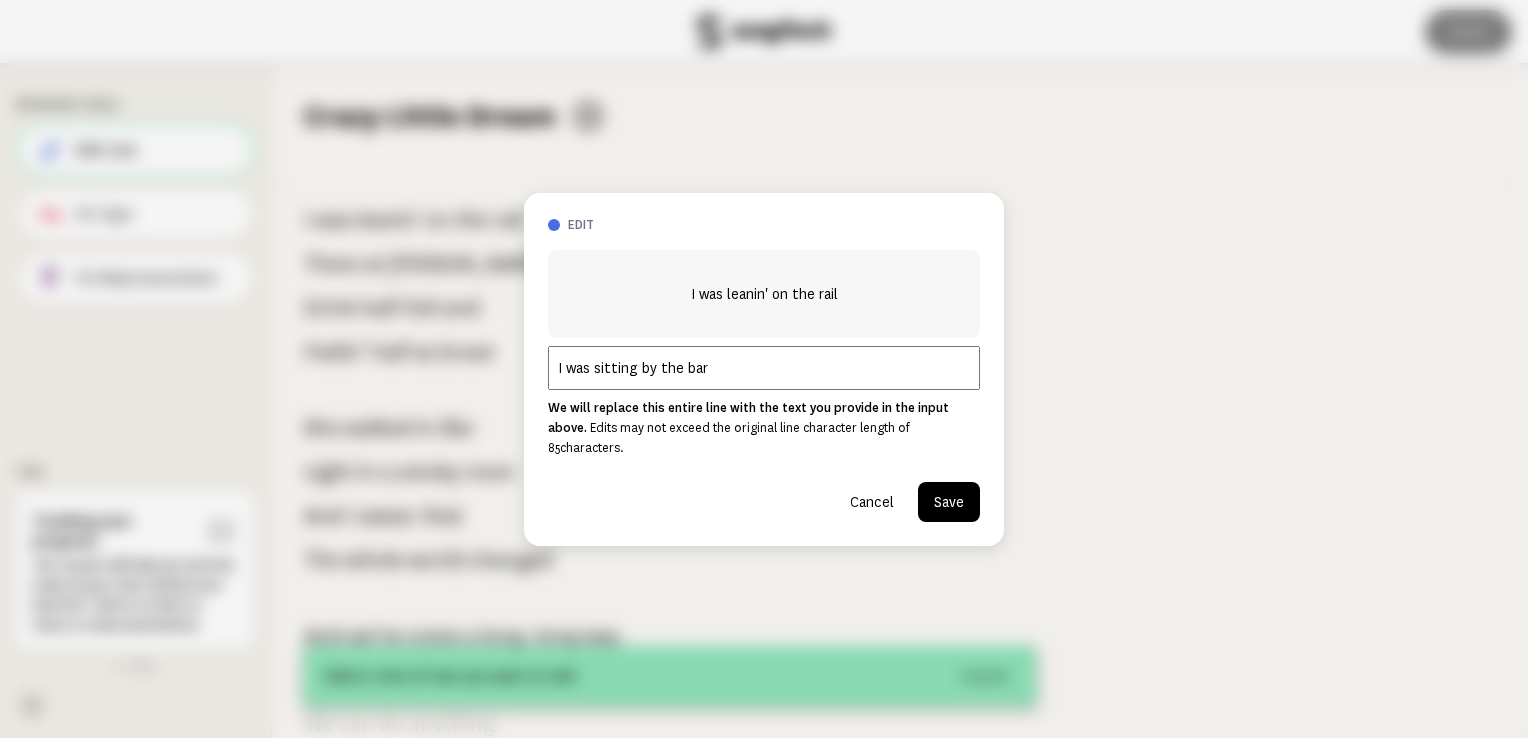 type on "I was sitting by the bar" 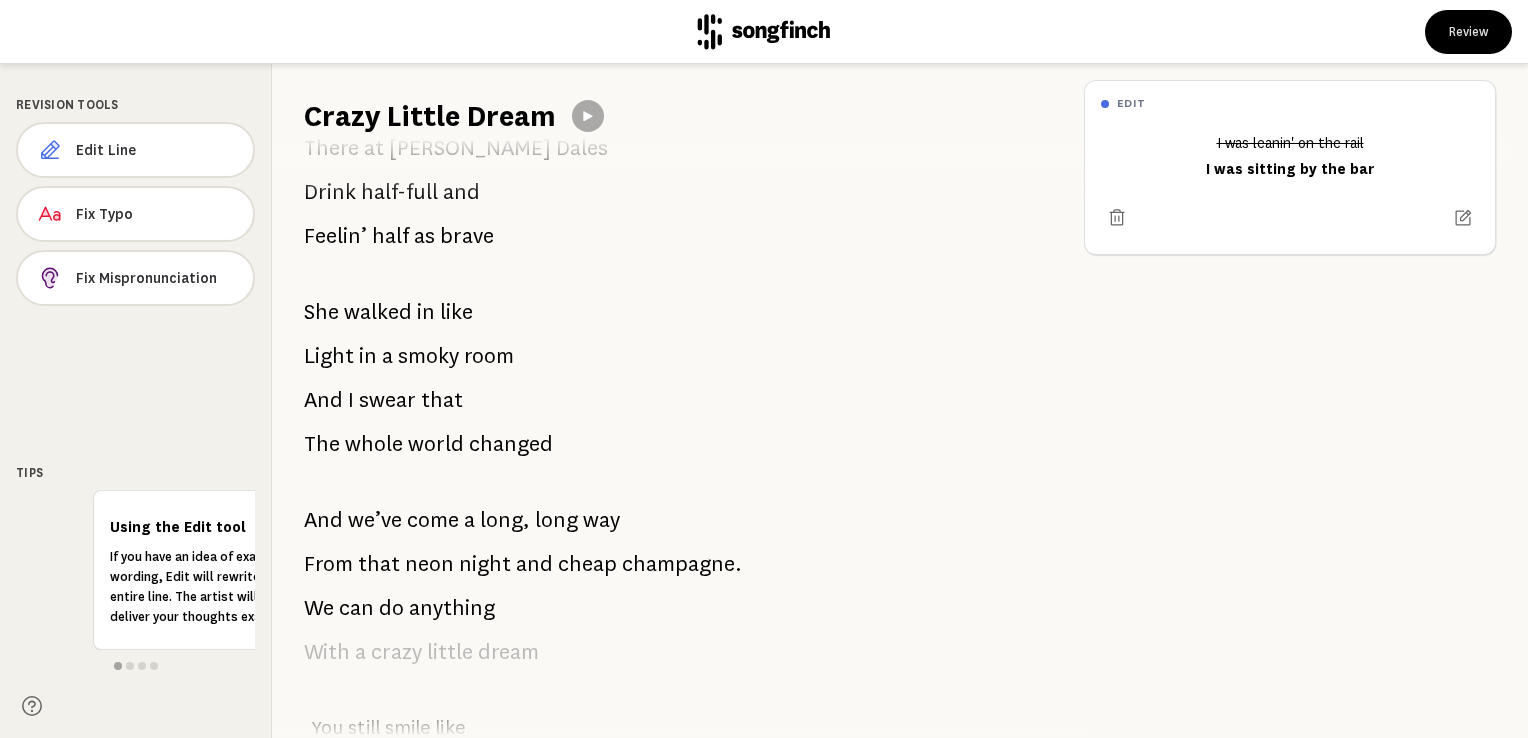 scroll, scrollTop: 139, scrollLeft: 0, axis: vertical 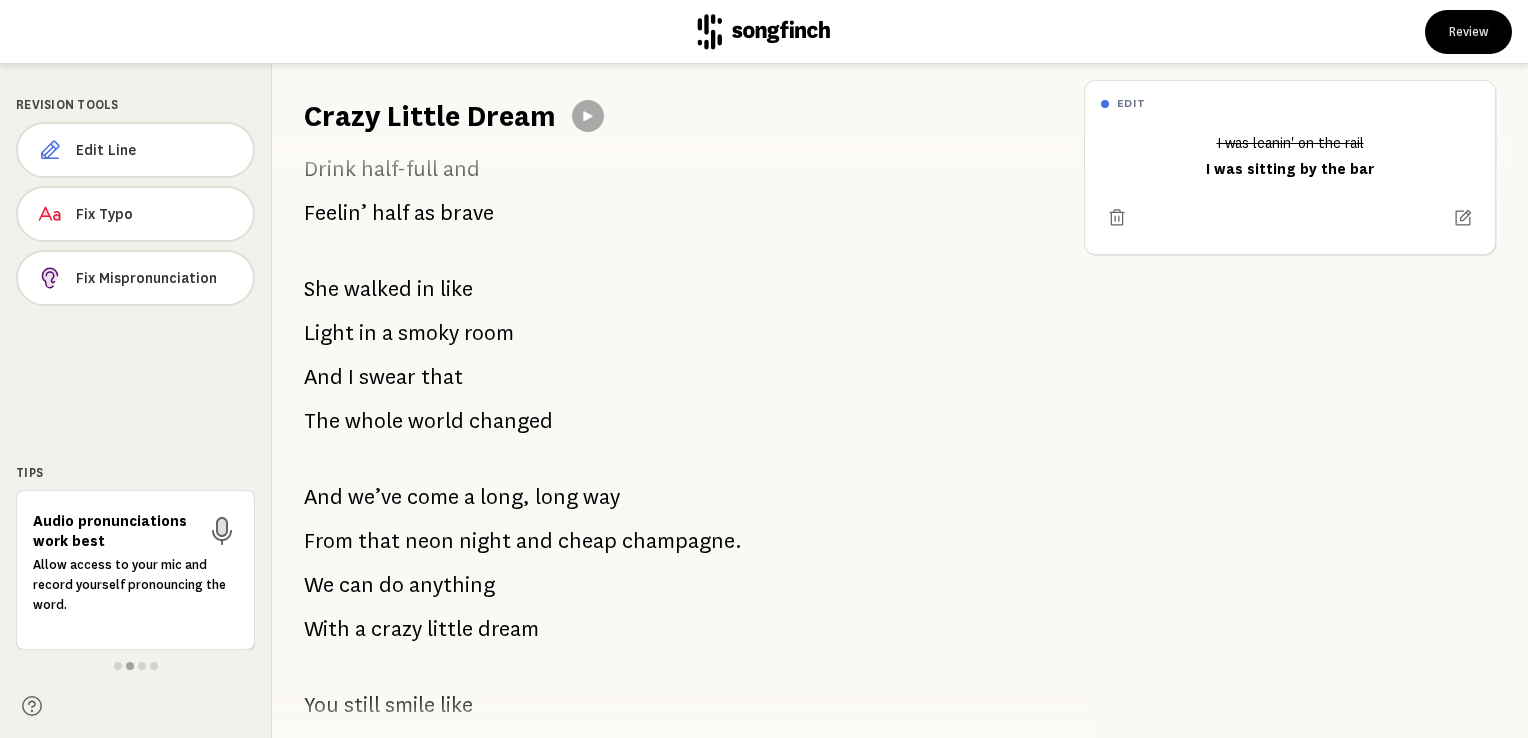 click on "champagne." at bounding box center (682, 541) 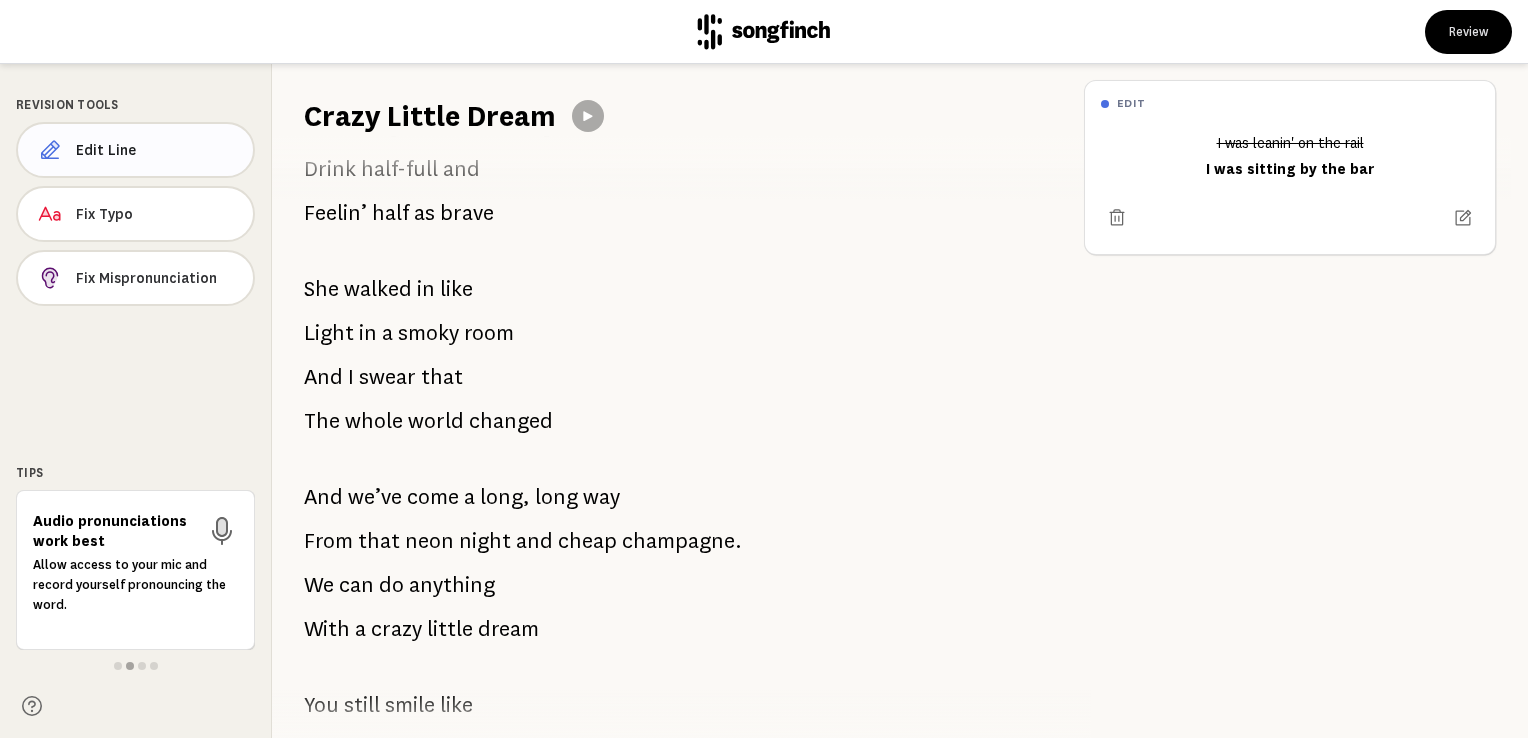 click on "Edit Line" at bounding box center (156, 150) 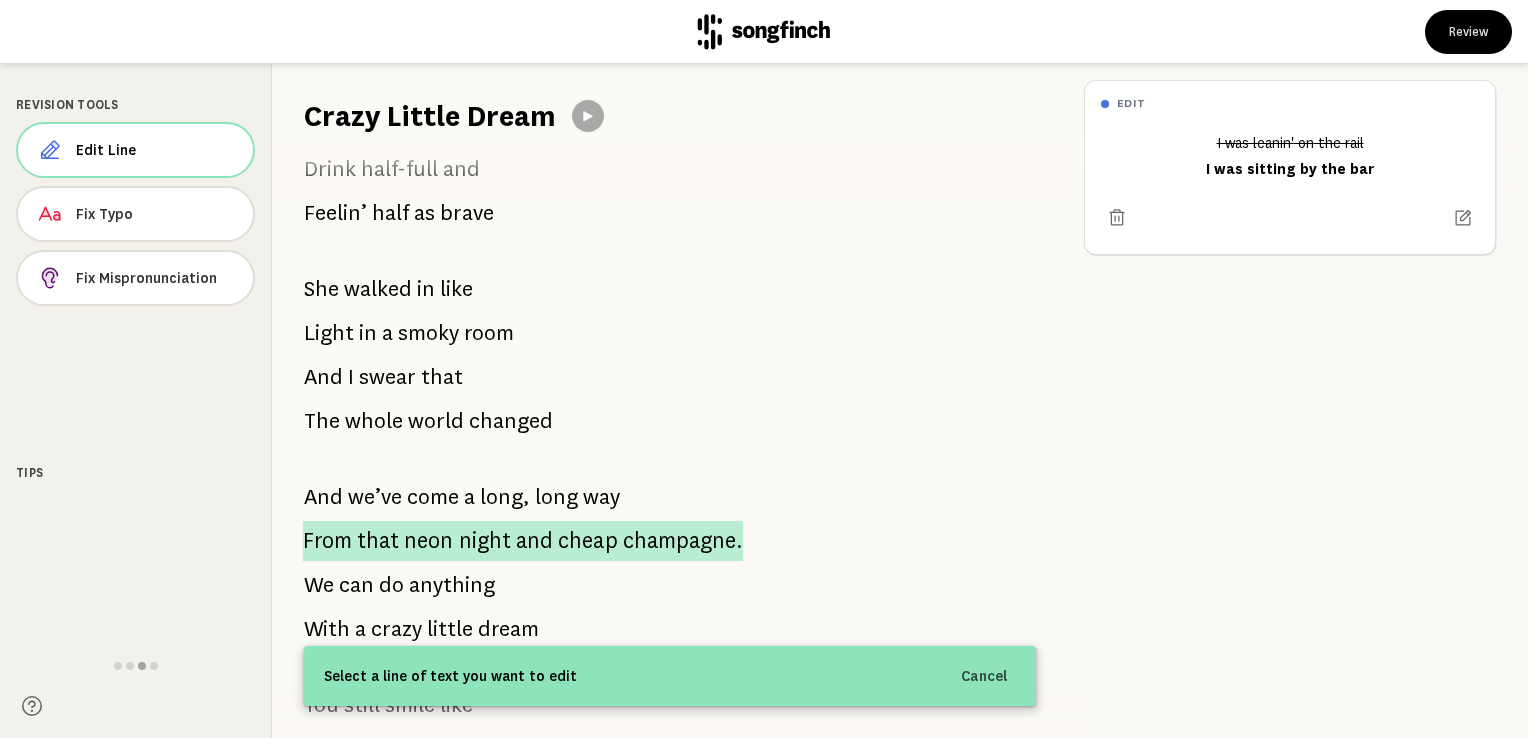 click on "champagne." at bounding box center (683, 541) 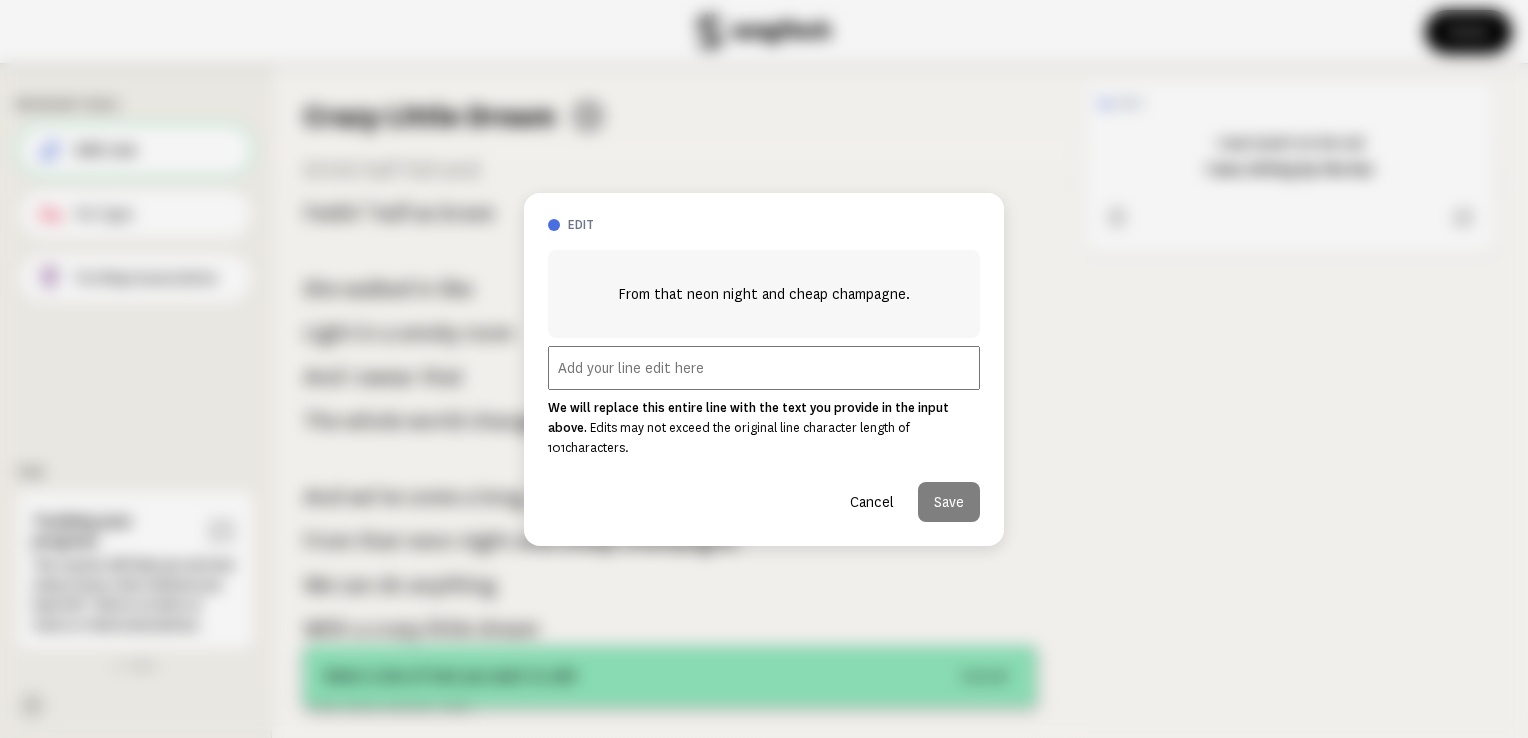 click at bounding box center [764, 368] 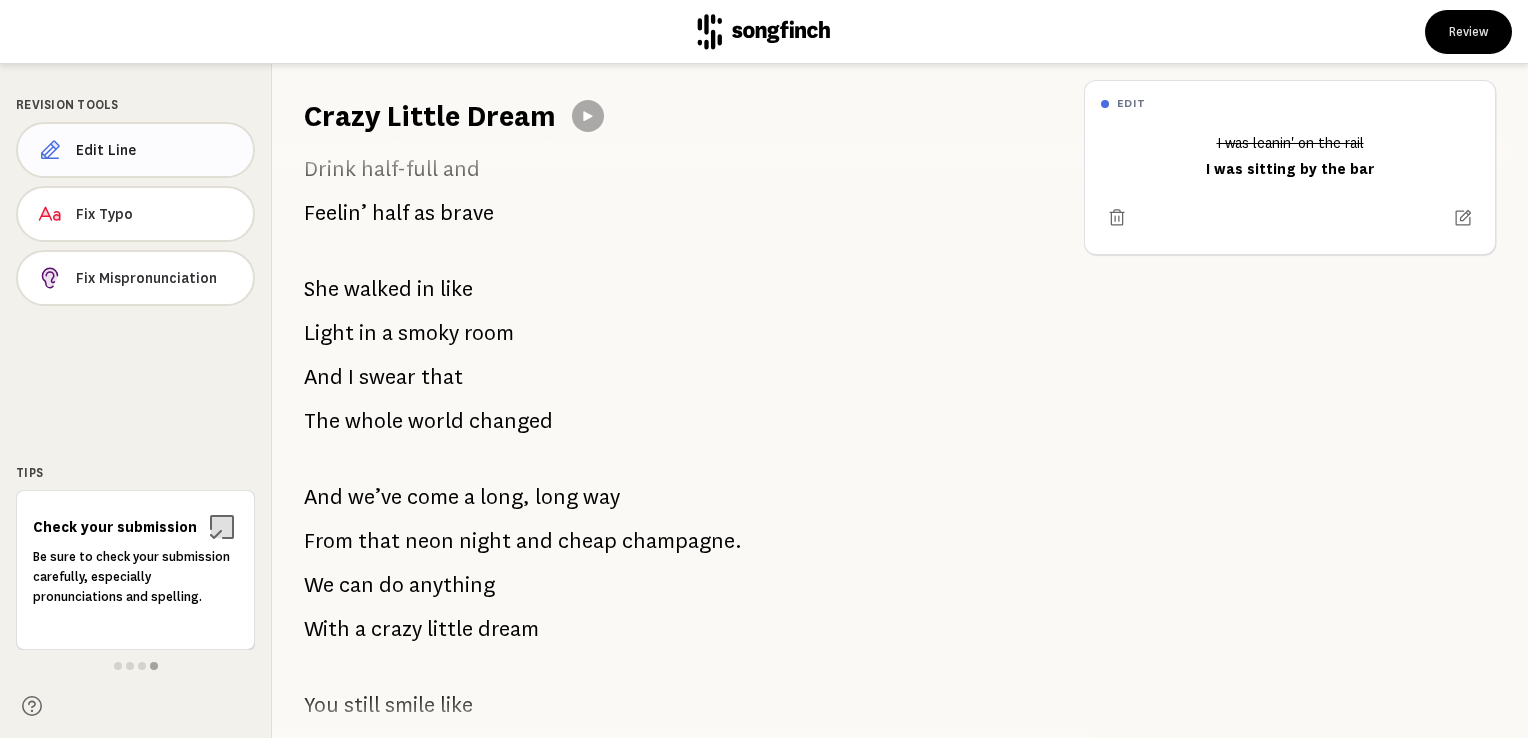 click on "Edit Line" at bounding box center (156, 150) 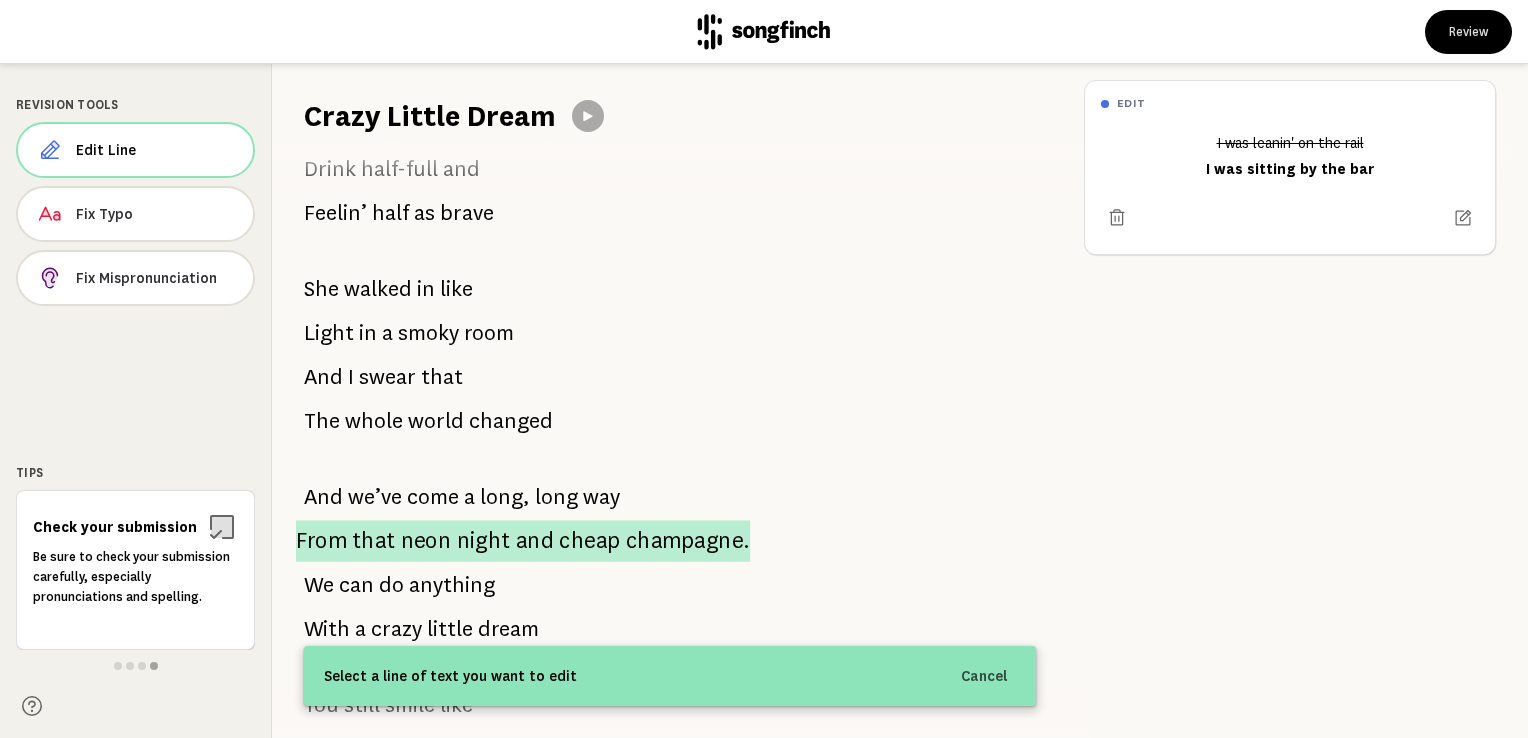 click on "cheap" at bounding box center (589, 541) 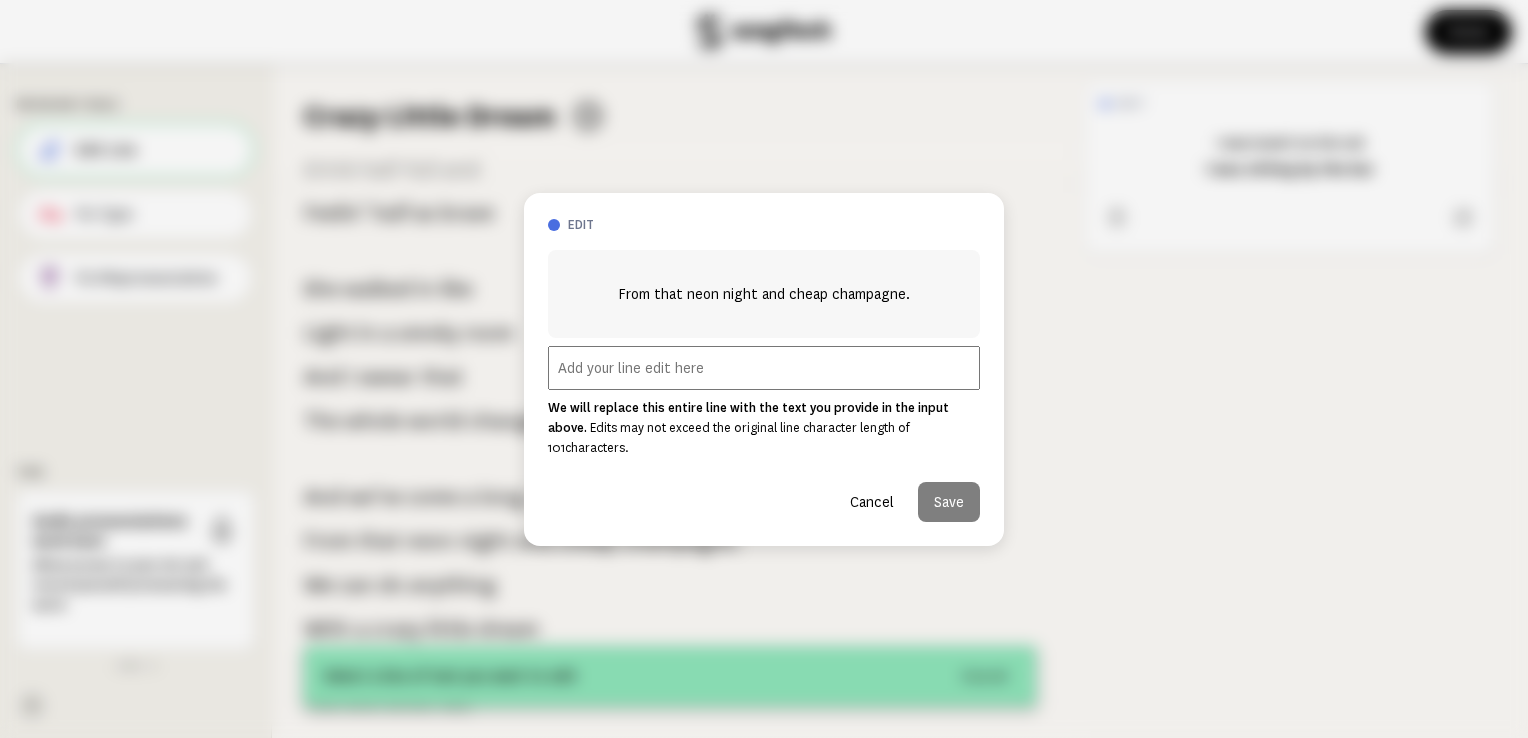 drag, startPoint x: 692, startPoint y: 381, endPoint x: 877, endPoint y: 485, distance: 212.22865 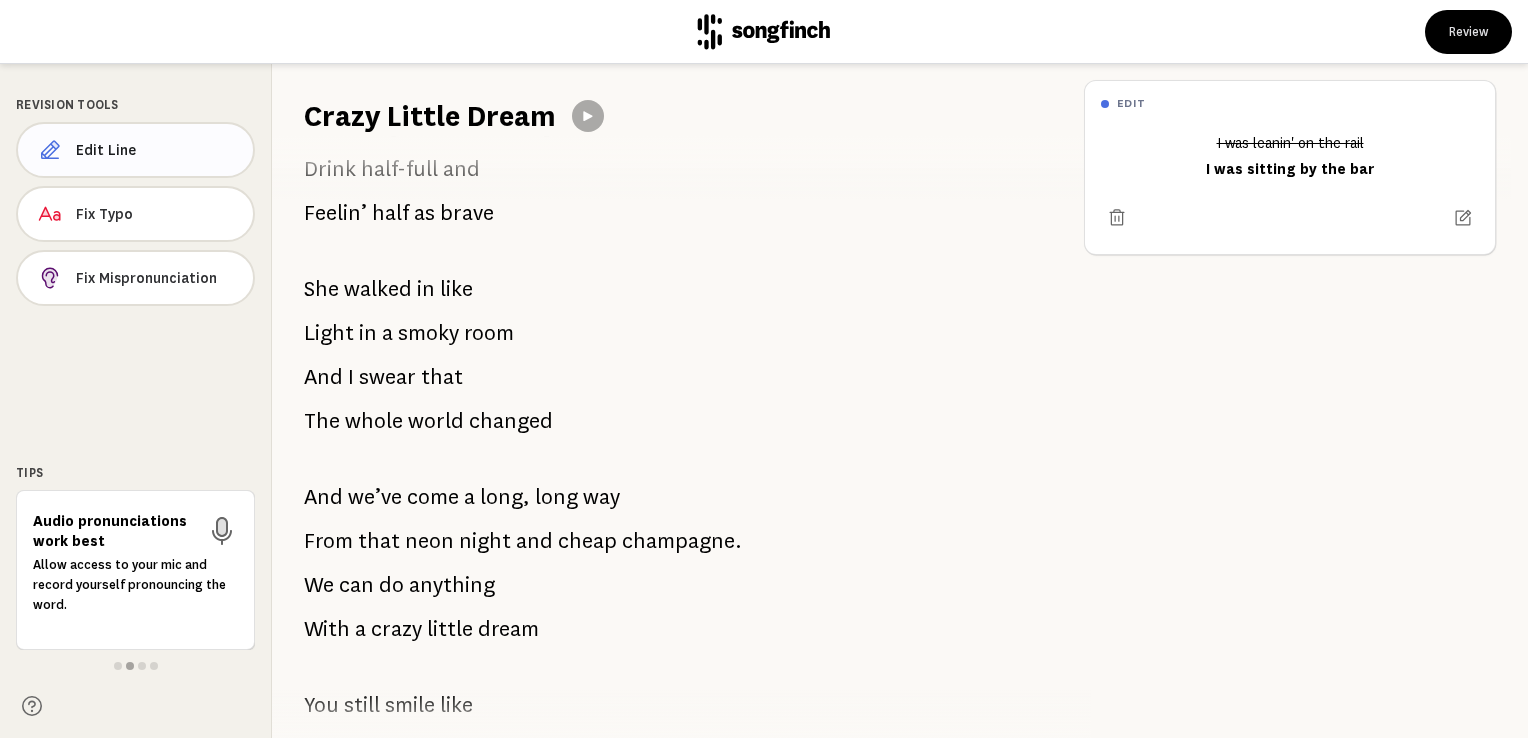 click on "Edit Line" at bounding box center (156, 150) 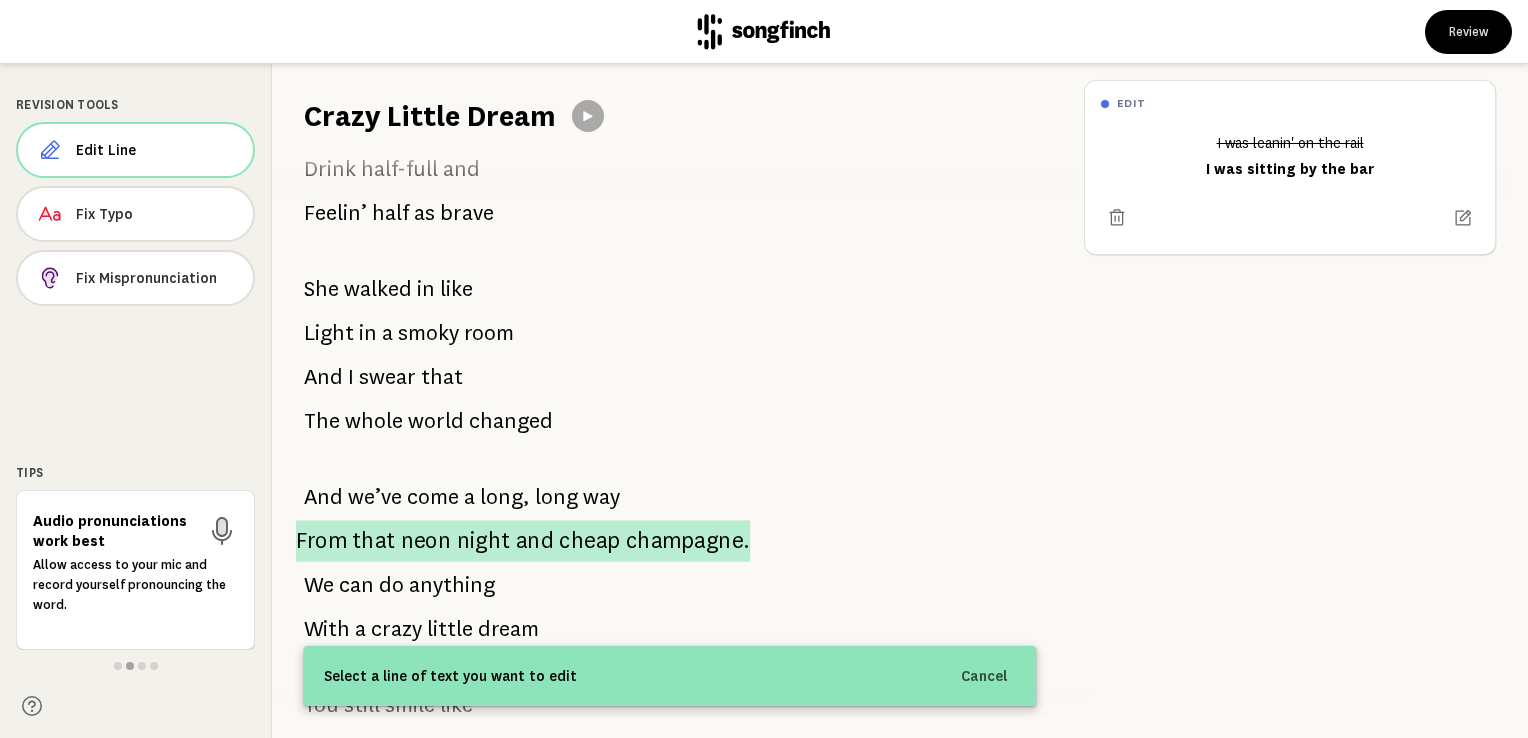 click on "night" at bounding box center [484, 541] 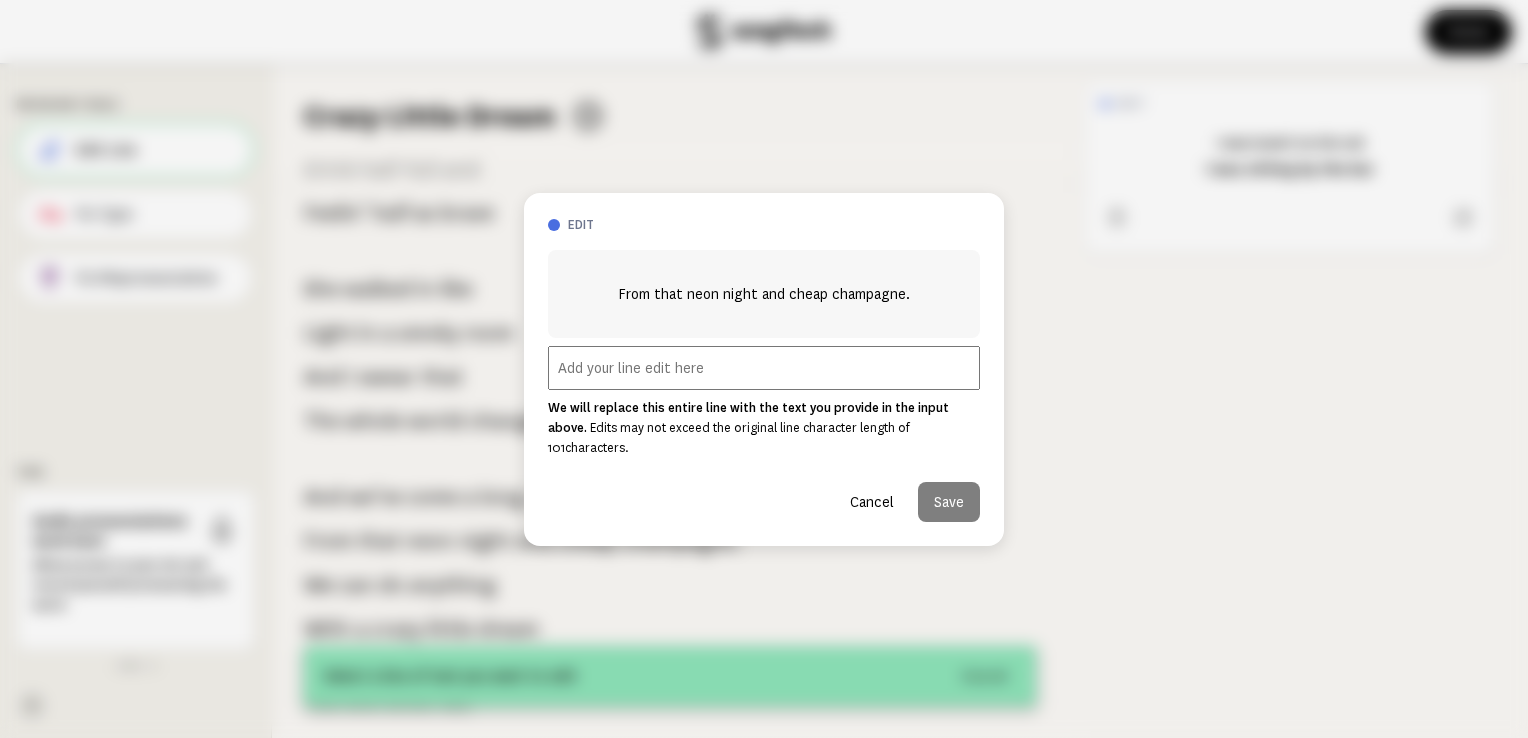 click at bounding box center (764, 368) 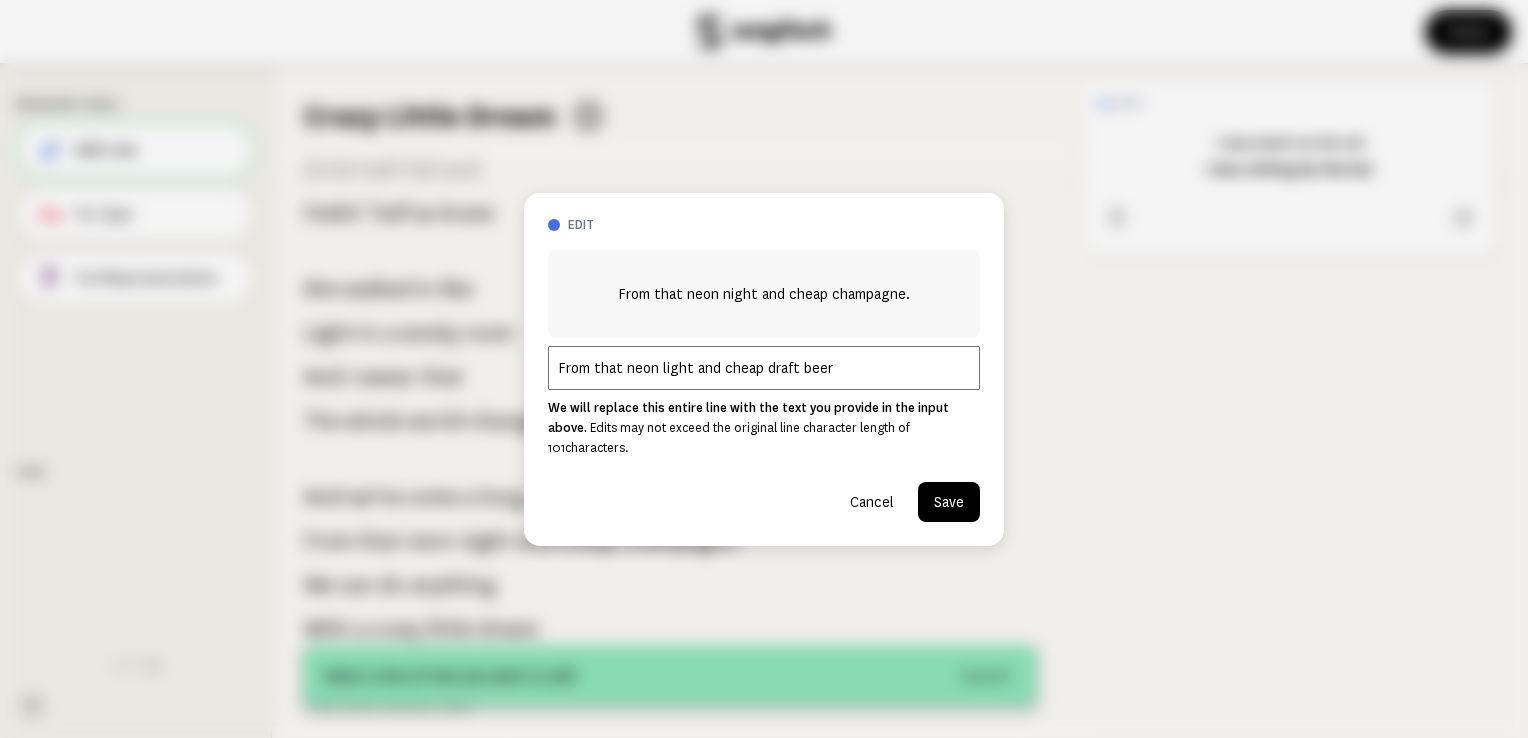 type on "From that neon light and cheap draft beer" 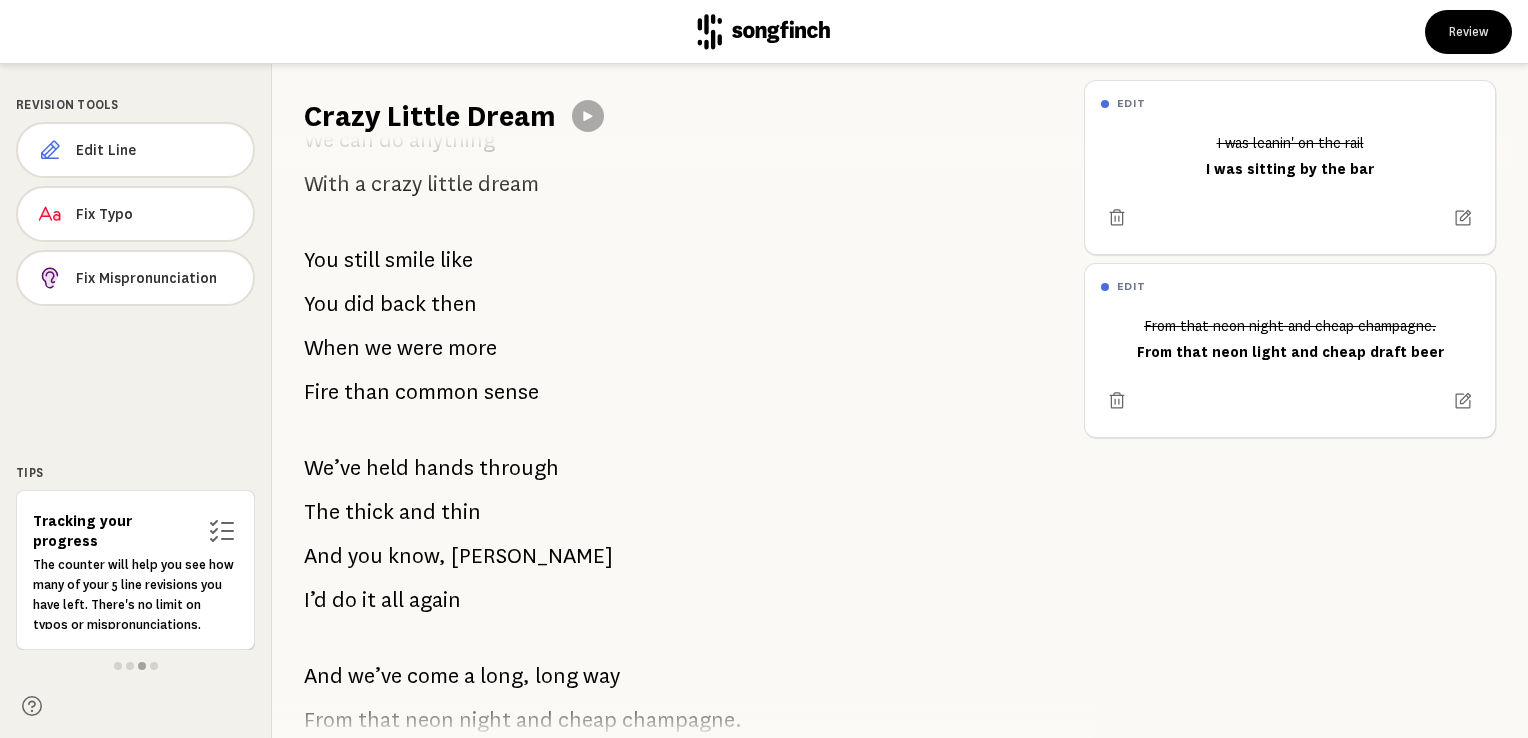 scroll, scrollTop: 577, scrollLeft: 0, axis: vertical 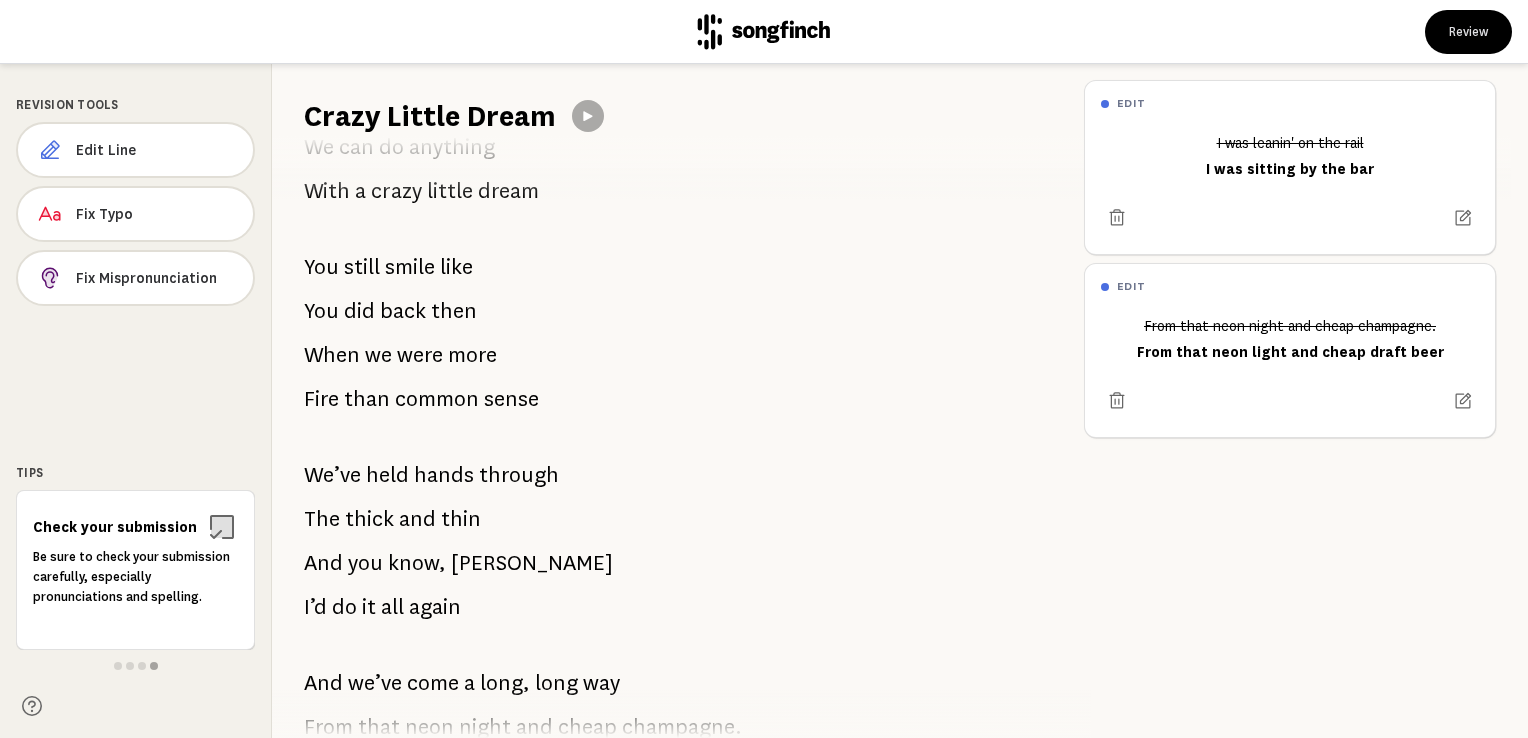 click on "more" at bounding box center (472, 355) 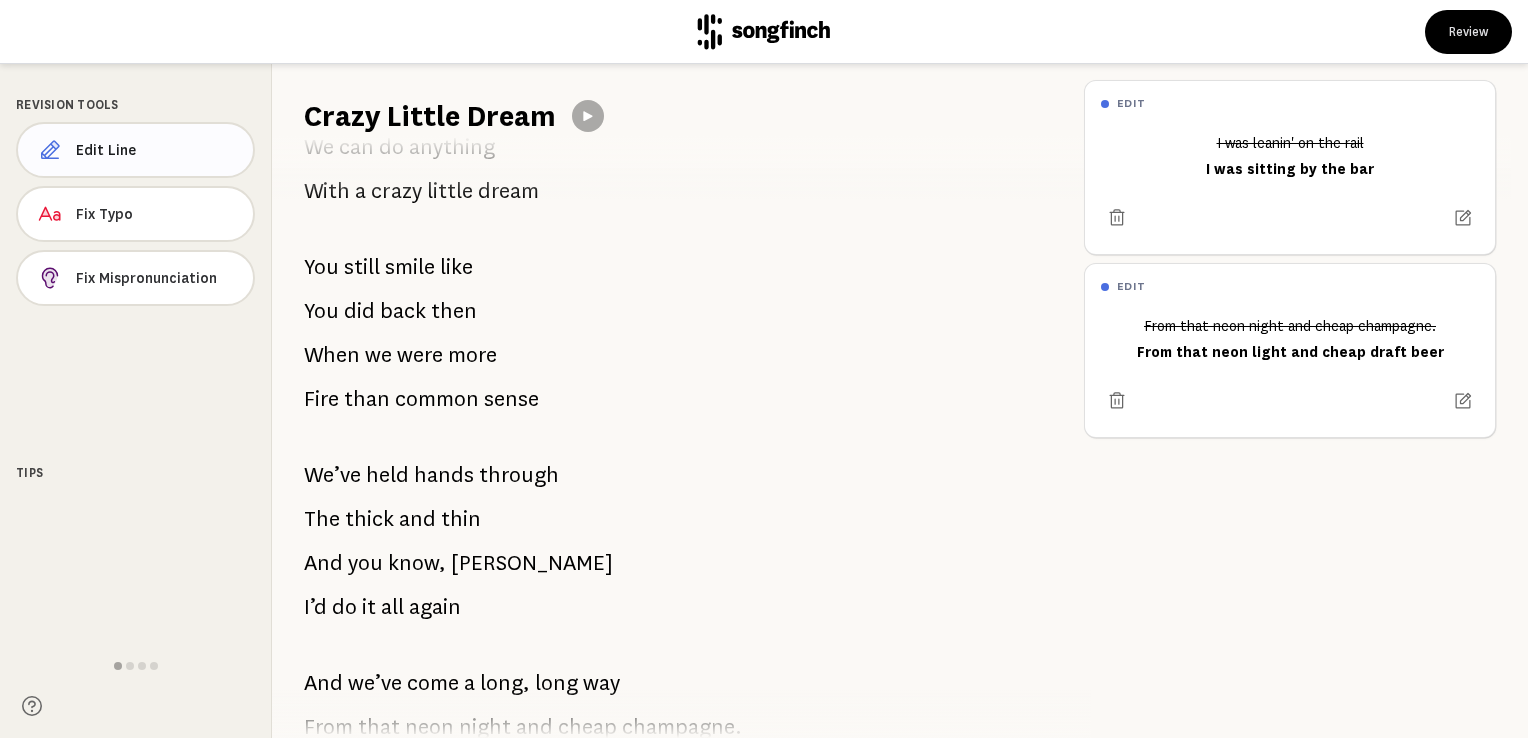 click on "Edit Line" at bounding box center [156, 150] 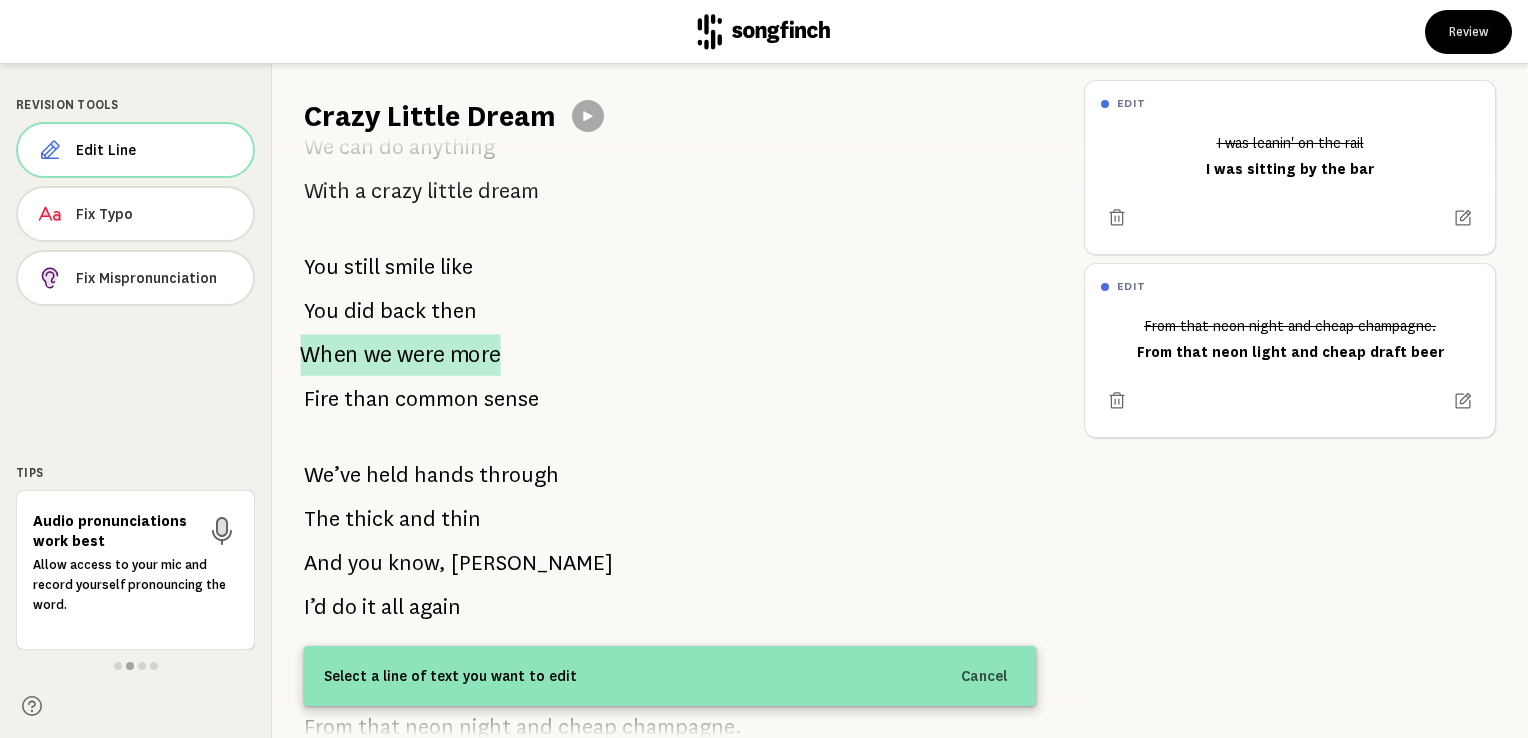 click on "were" at bounding box center (421, 355) 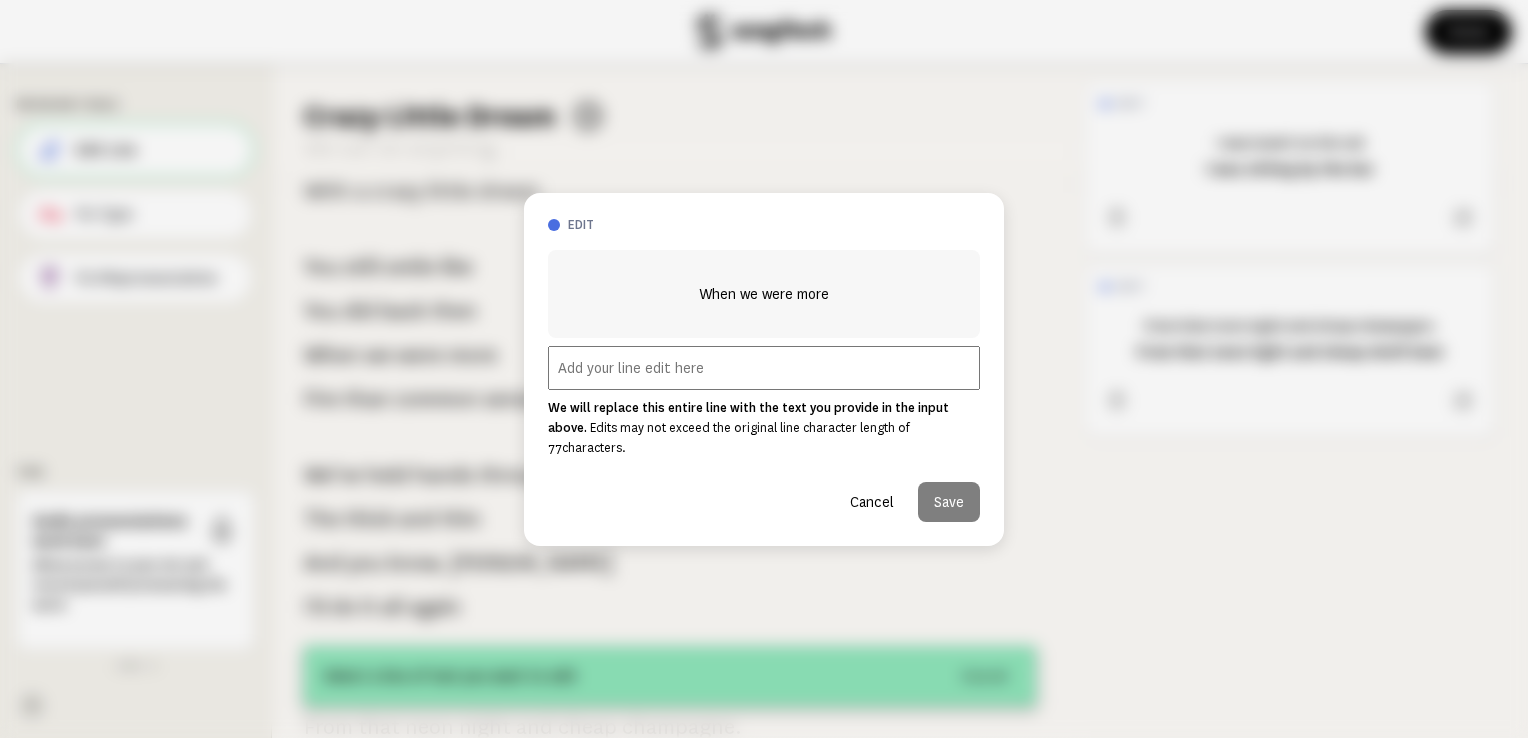 click at bounding box center [764, 368] 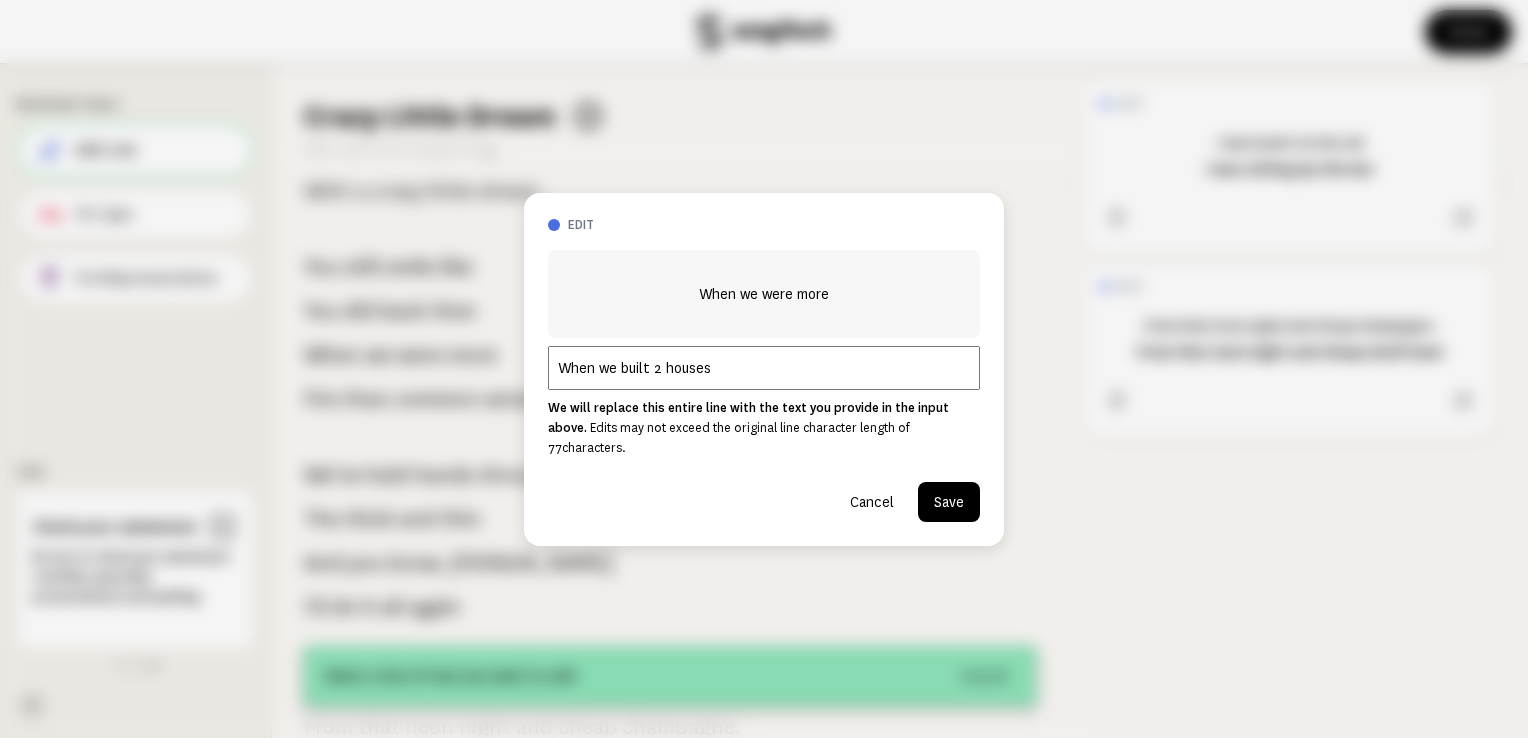 type on "When we built 2 houses" 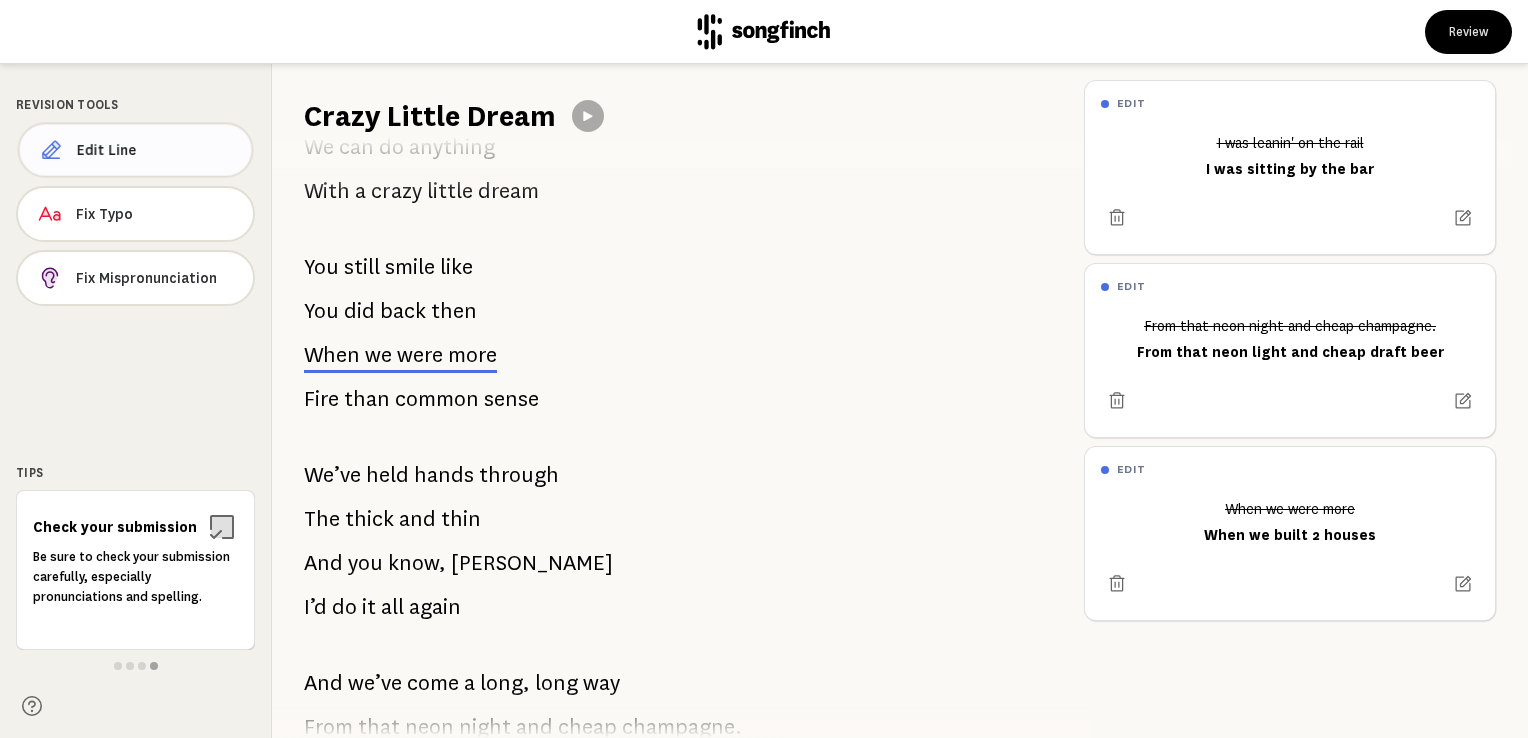 click on "Edit Line" at bounding box center (156, 150) 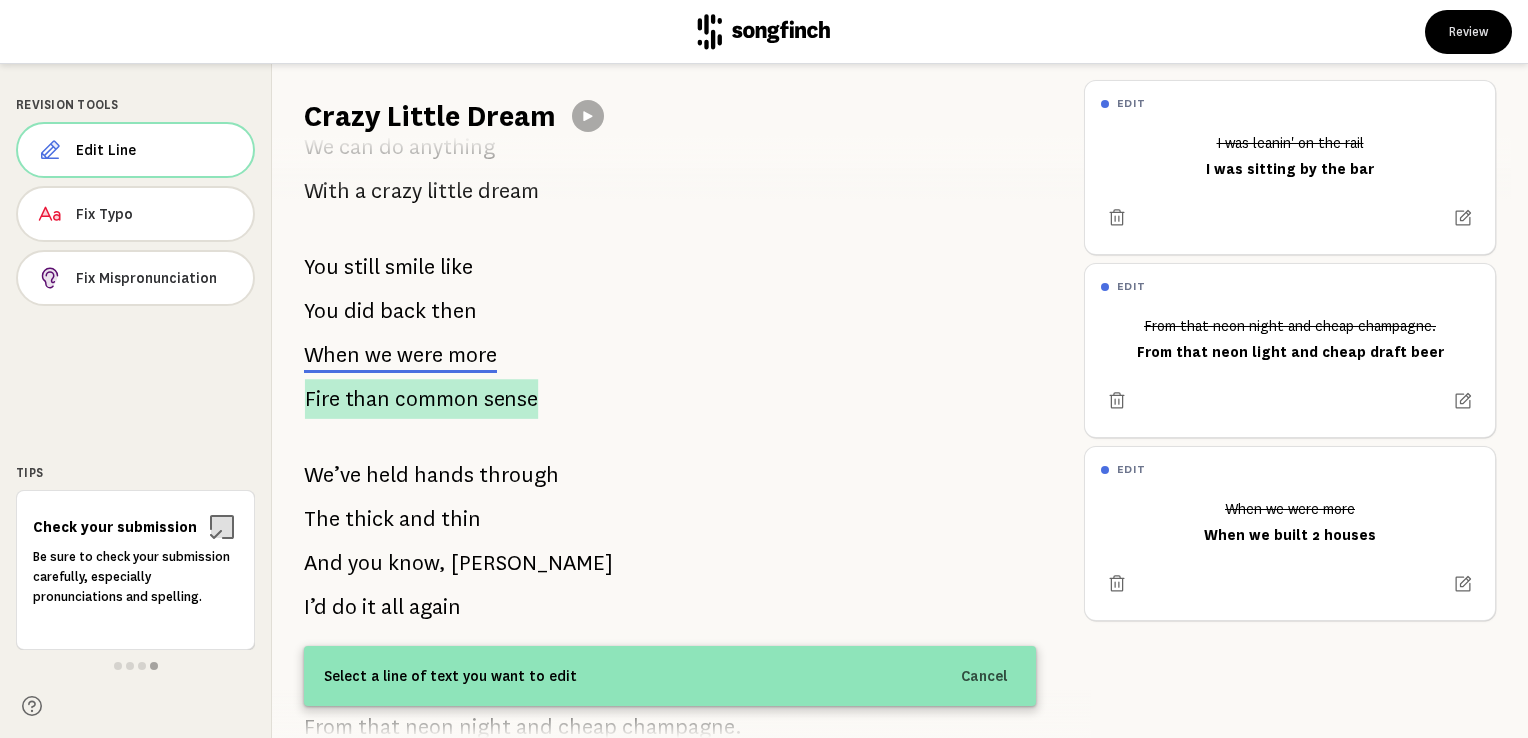 click on "common" at bounding box center [436, 399] 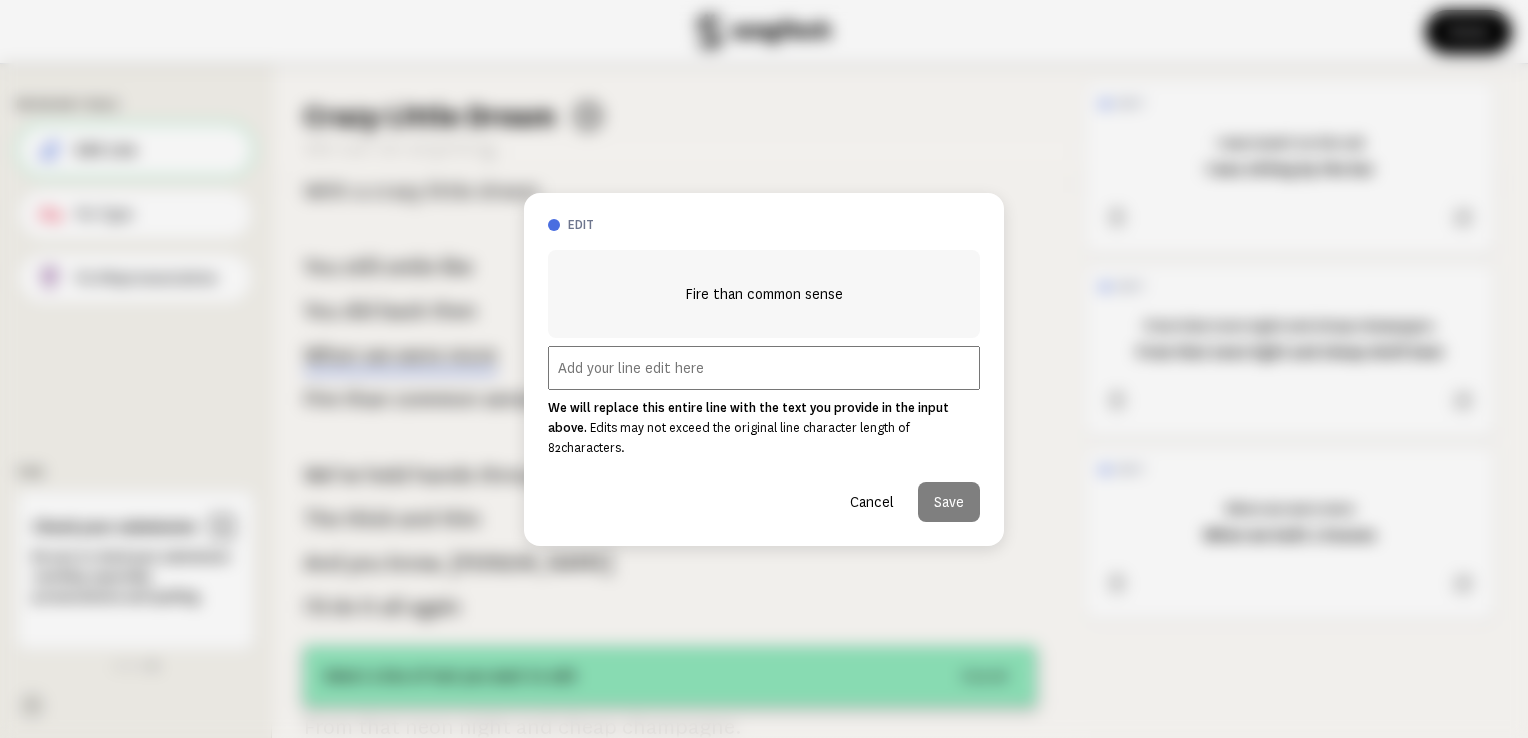click at bounding box center [764, 368] 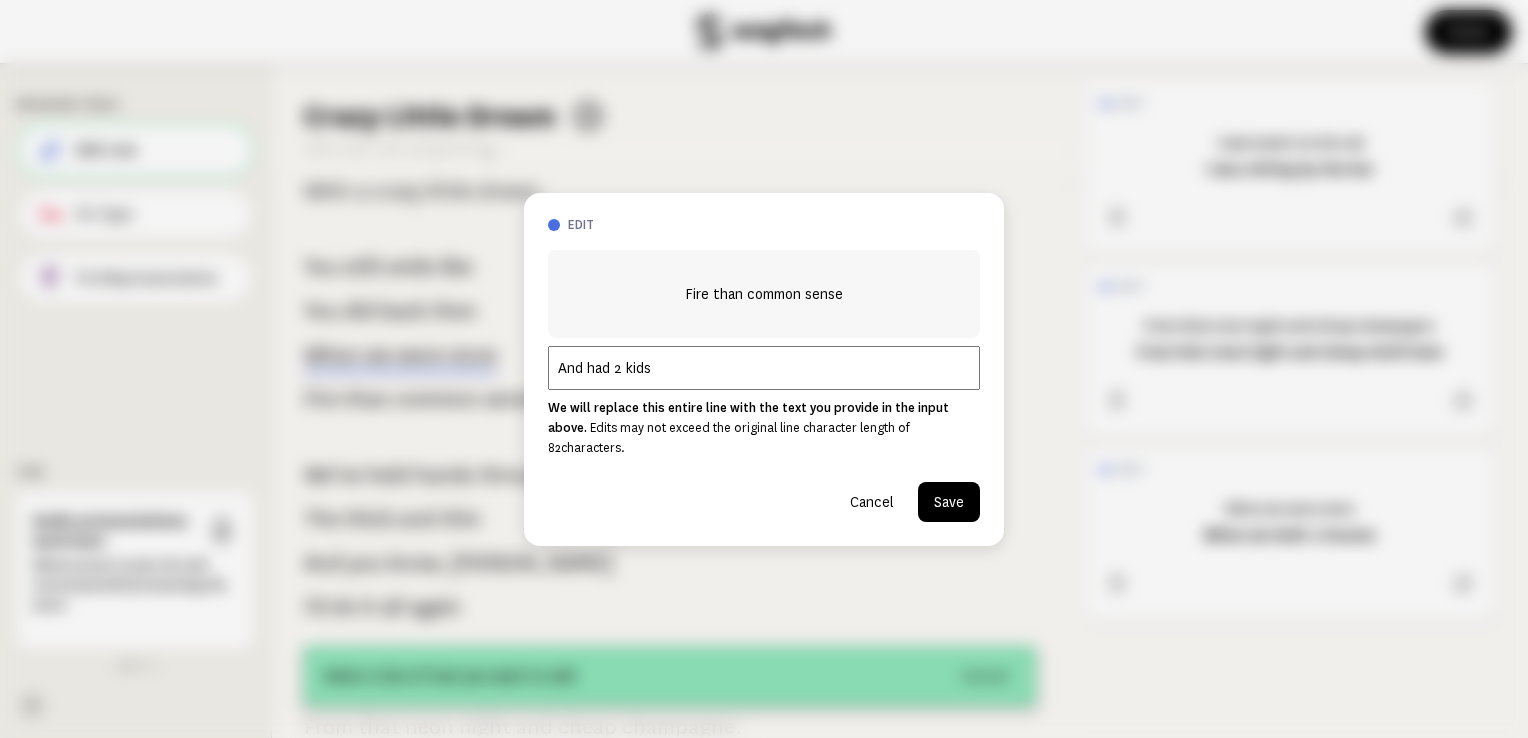type on "And had 2 kids" 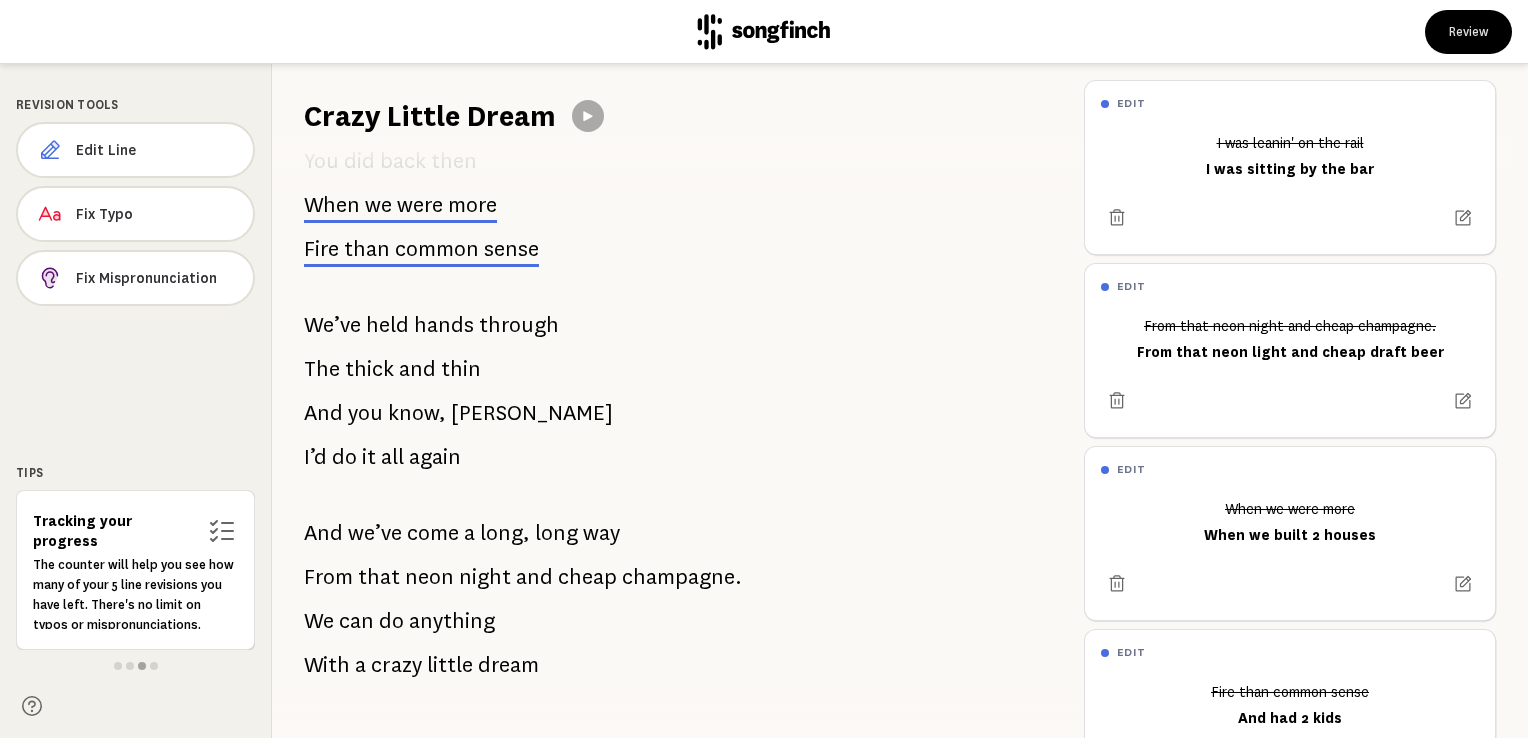 scroll, scrollTop: 788, scrollLeft: 0, axis: vertical 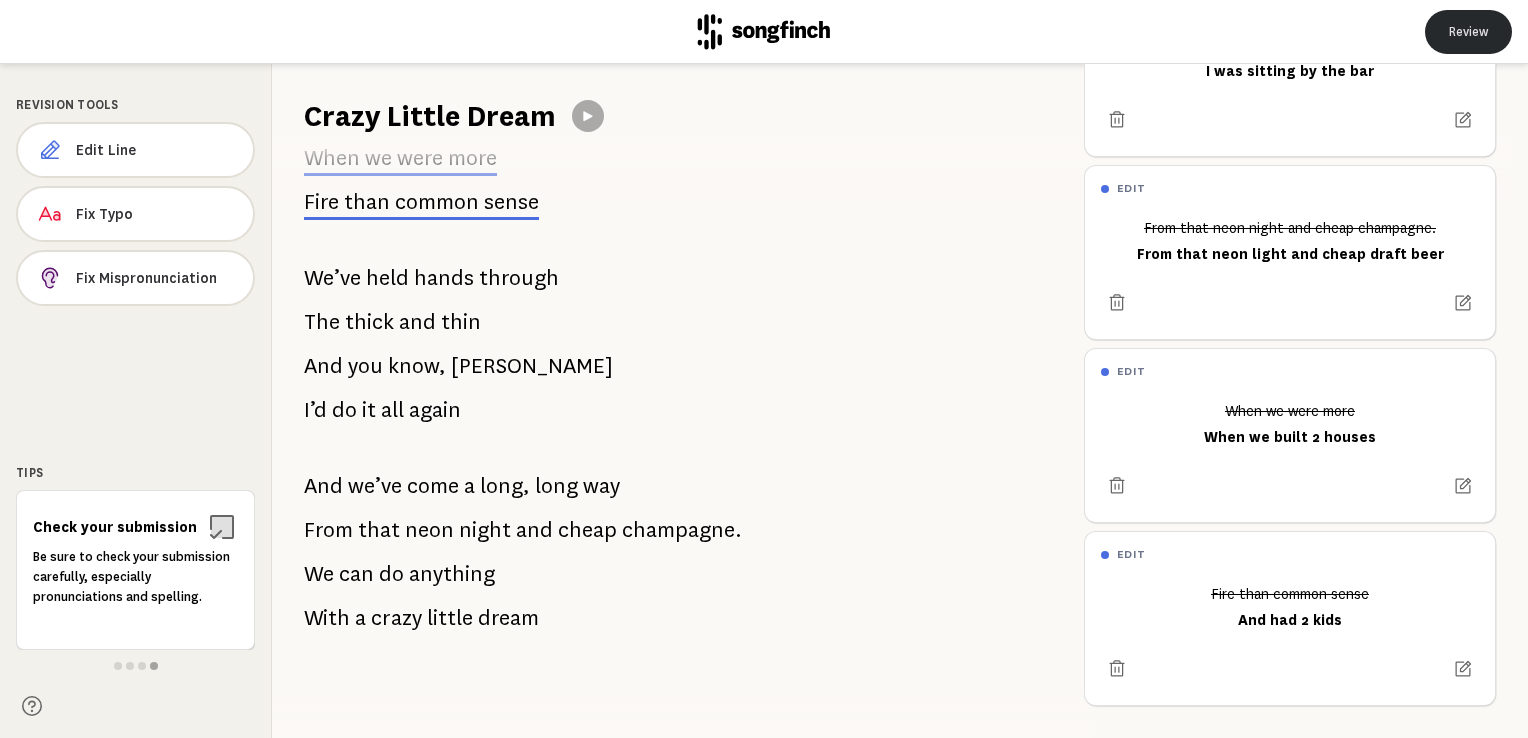 click on "Review" at bounding box center (1468, 32) 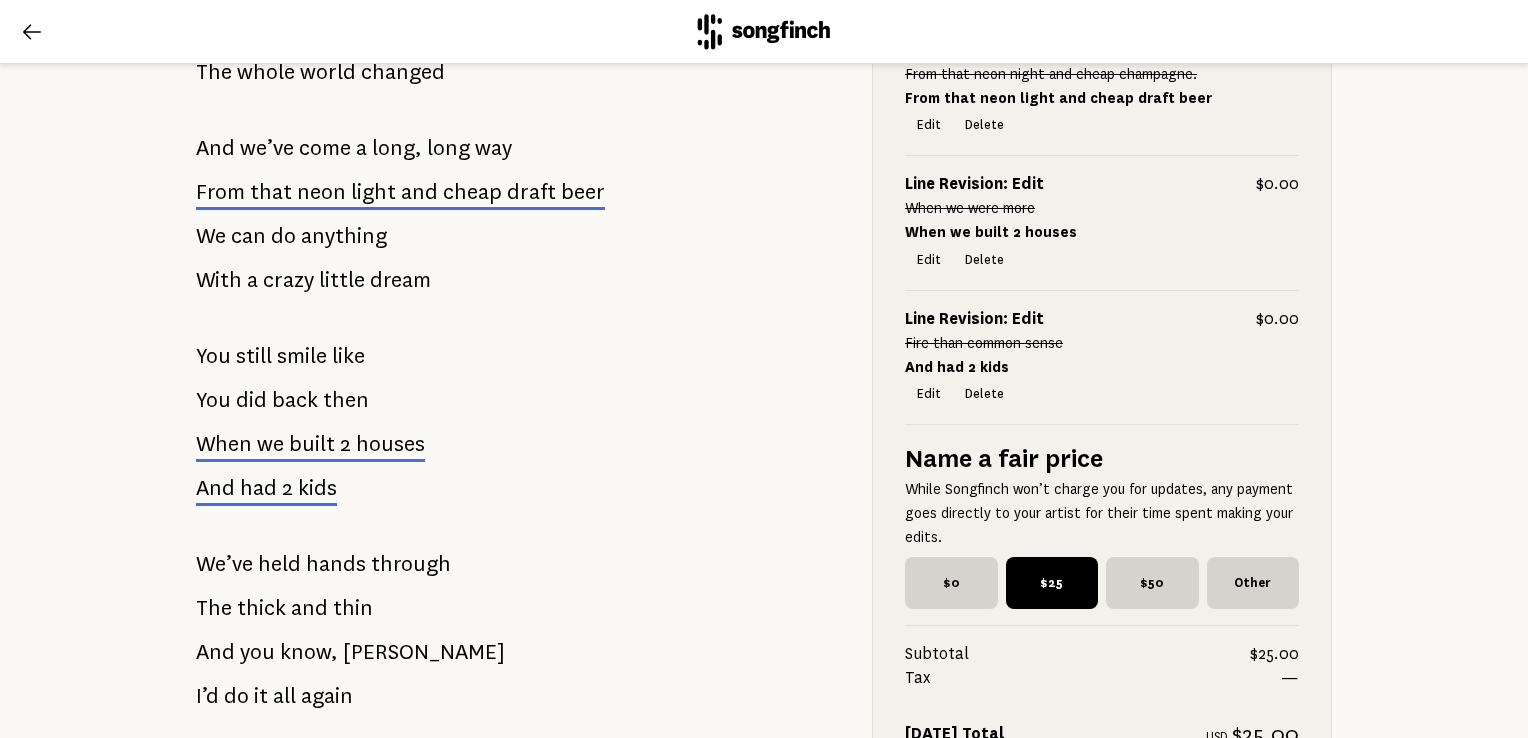 scroll, scrollTop: 691, scrollLeft: 0, axis: vertical 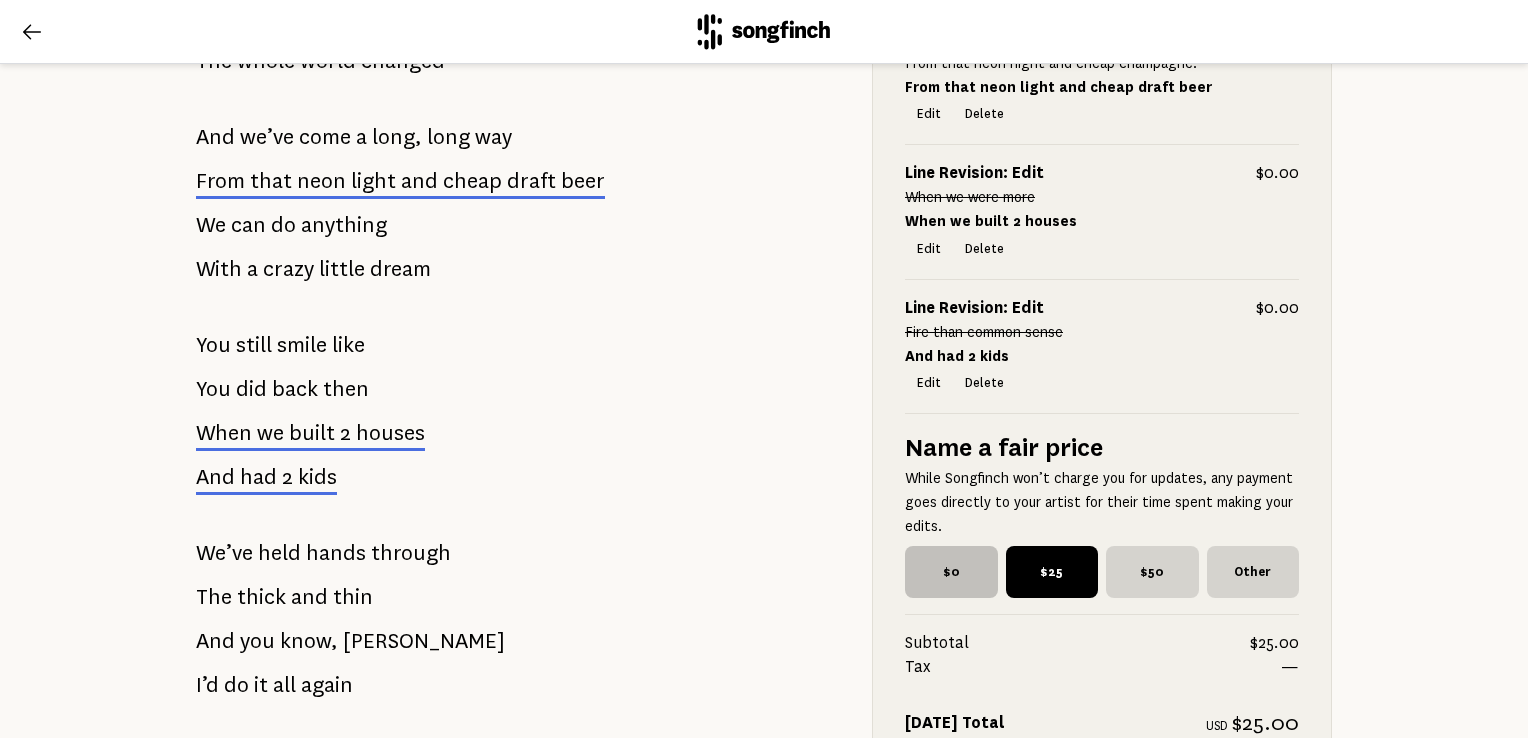 click on "$0" at bounding box center (951, 572) 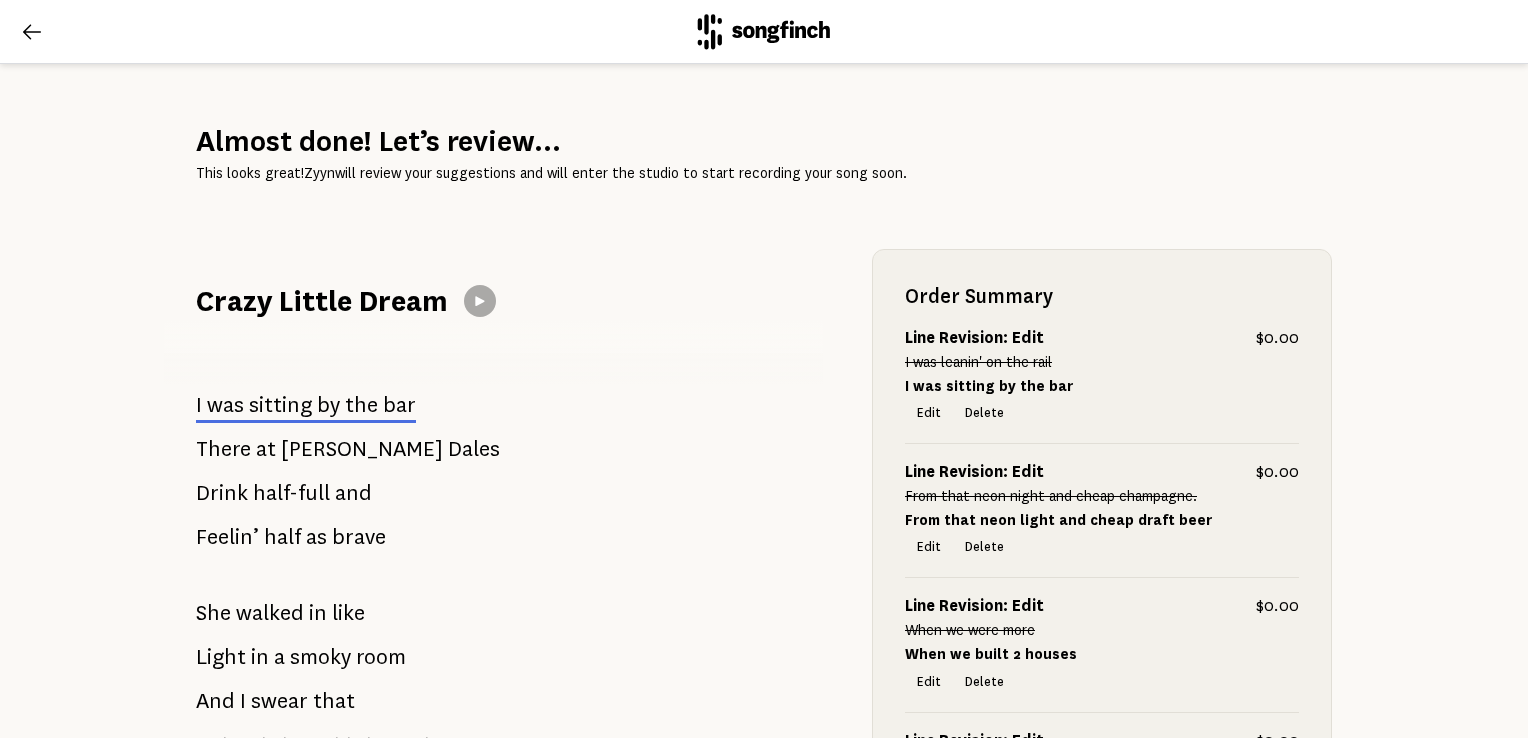 scroll, scrollTop: 0, scrollLeft: 0, axis: both 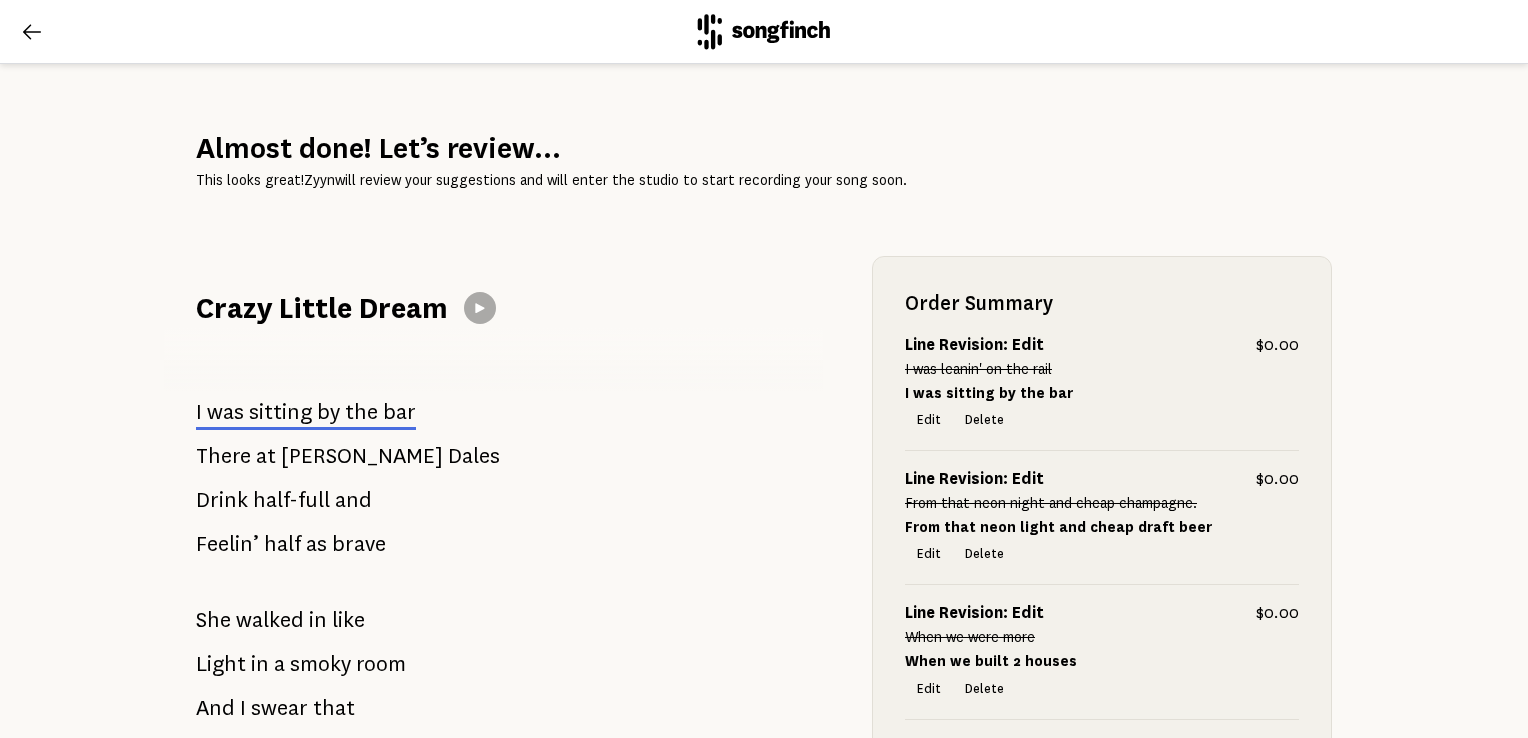 click 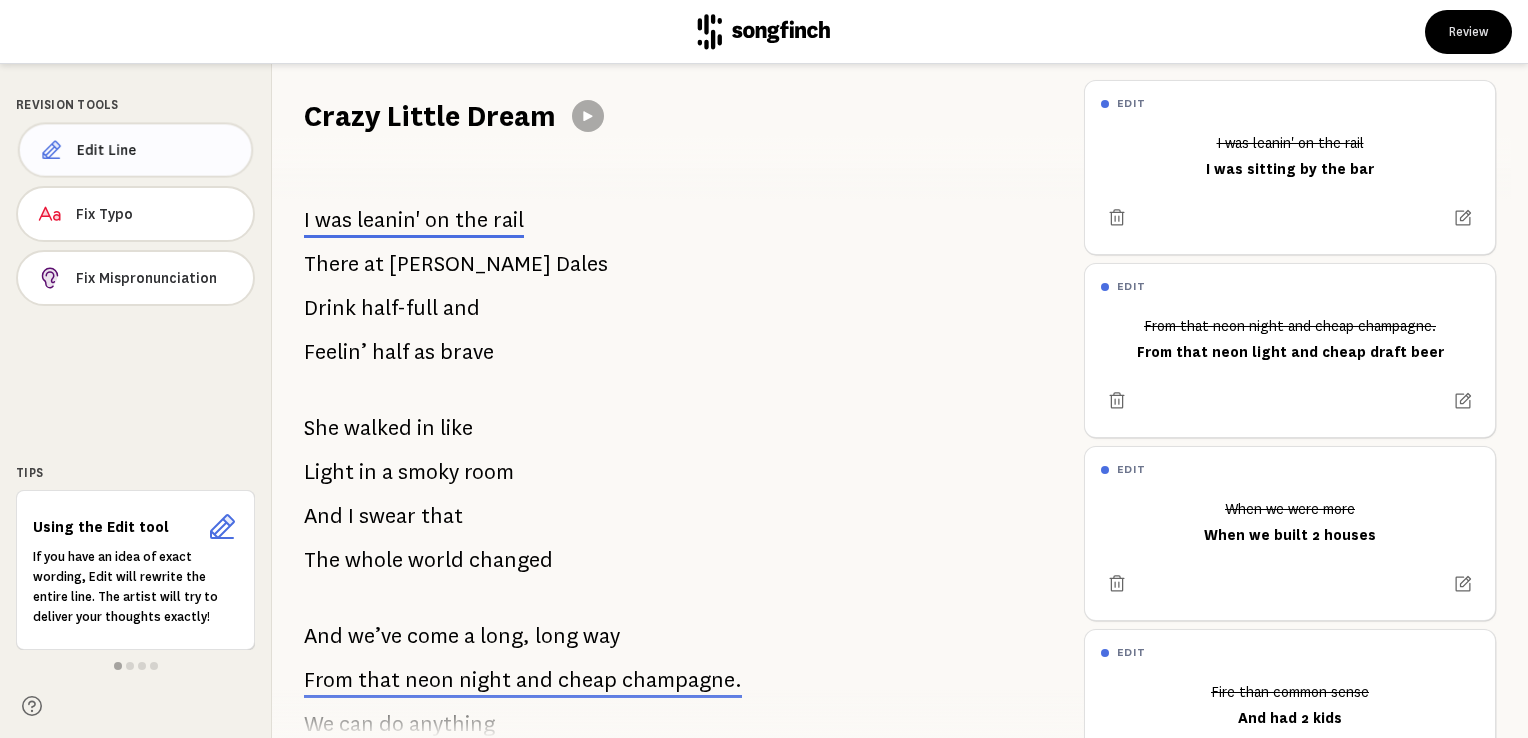 click on "Edit Line" at bounding box center (156, 150) 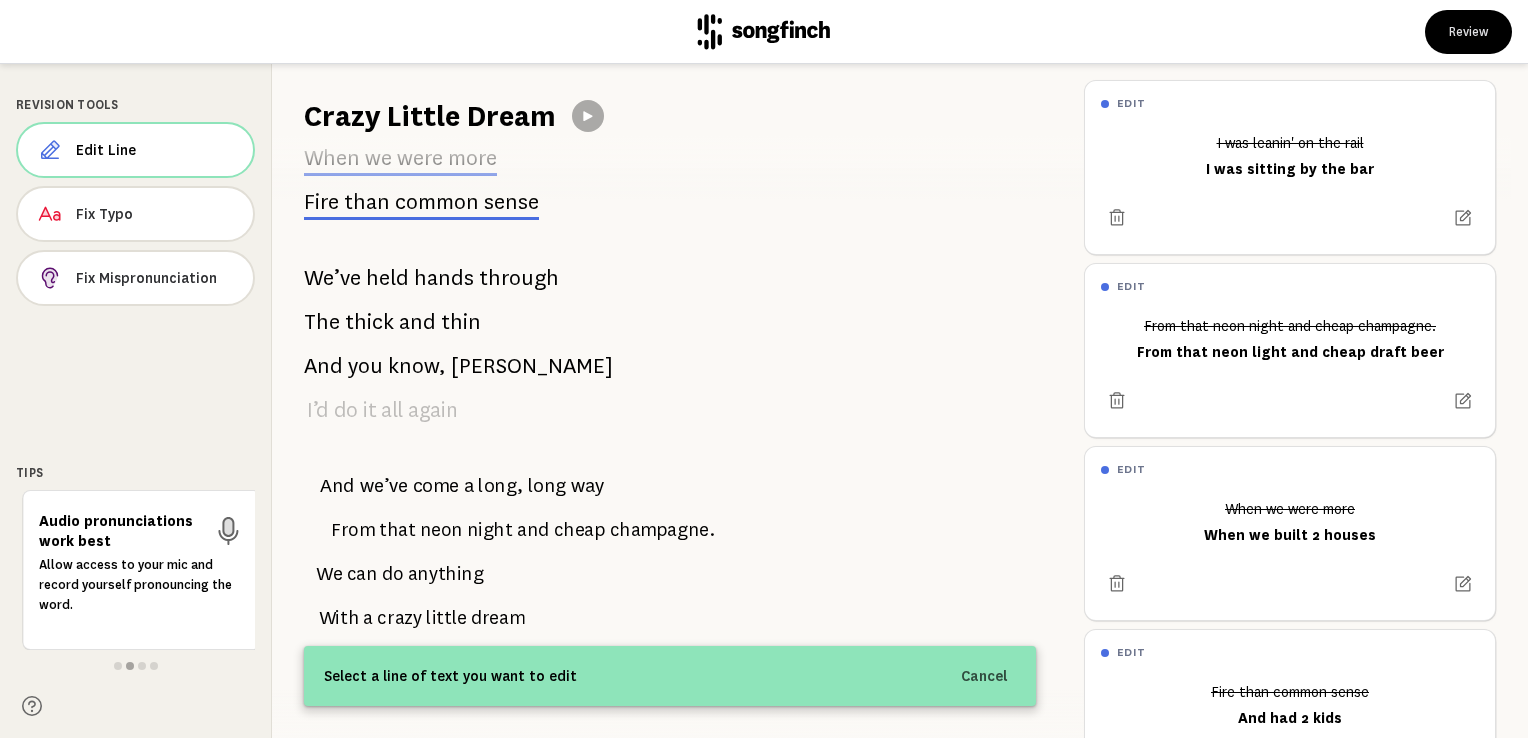 scroll, scrollTop: 788, scrollLeft: 0, axis: vertical 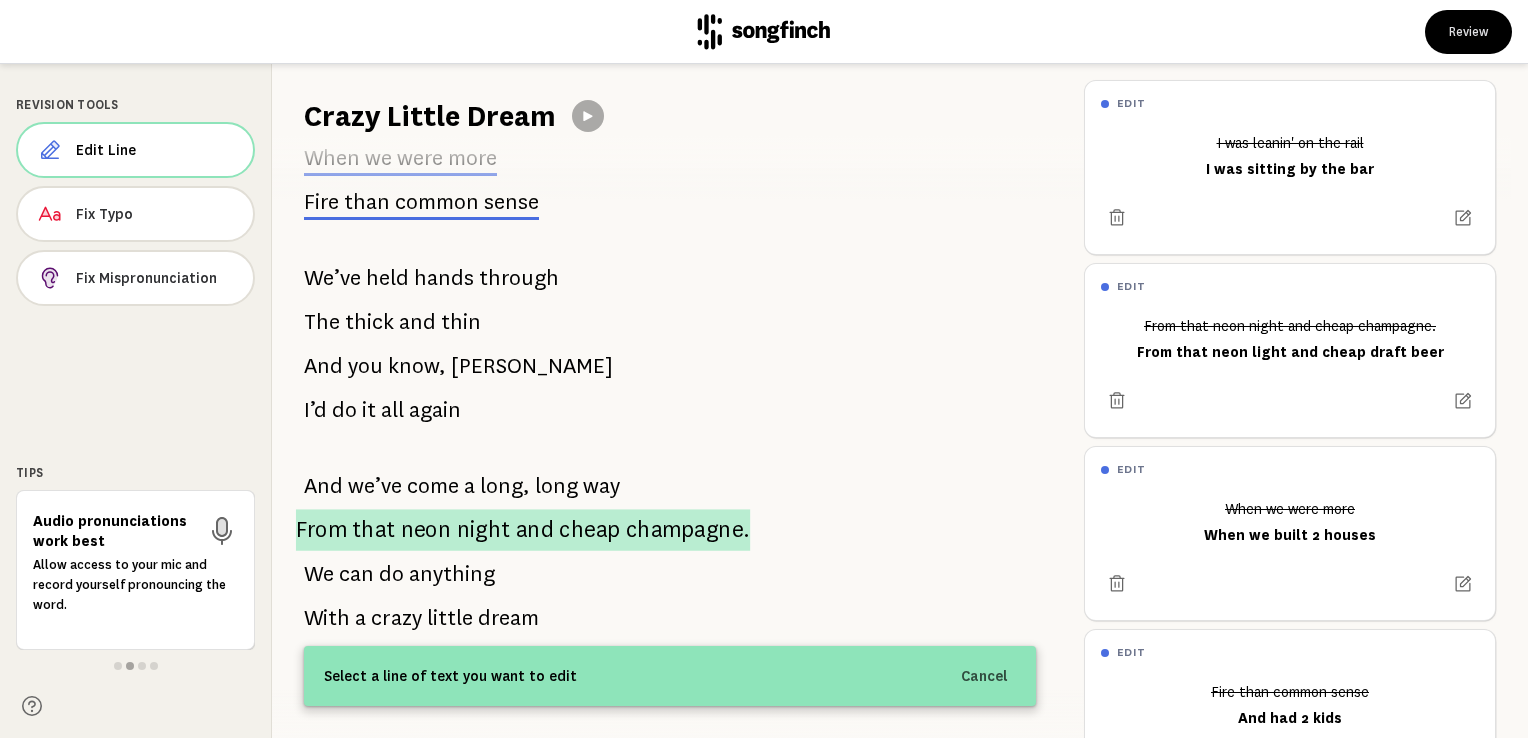click on "cheap" at bounding box center (589, 530) 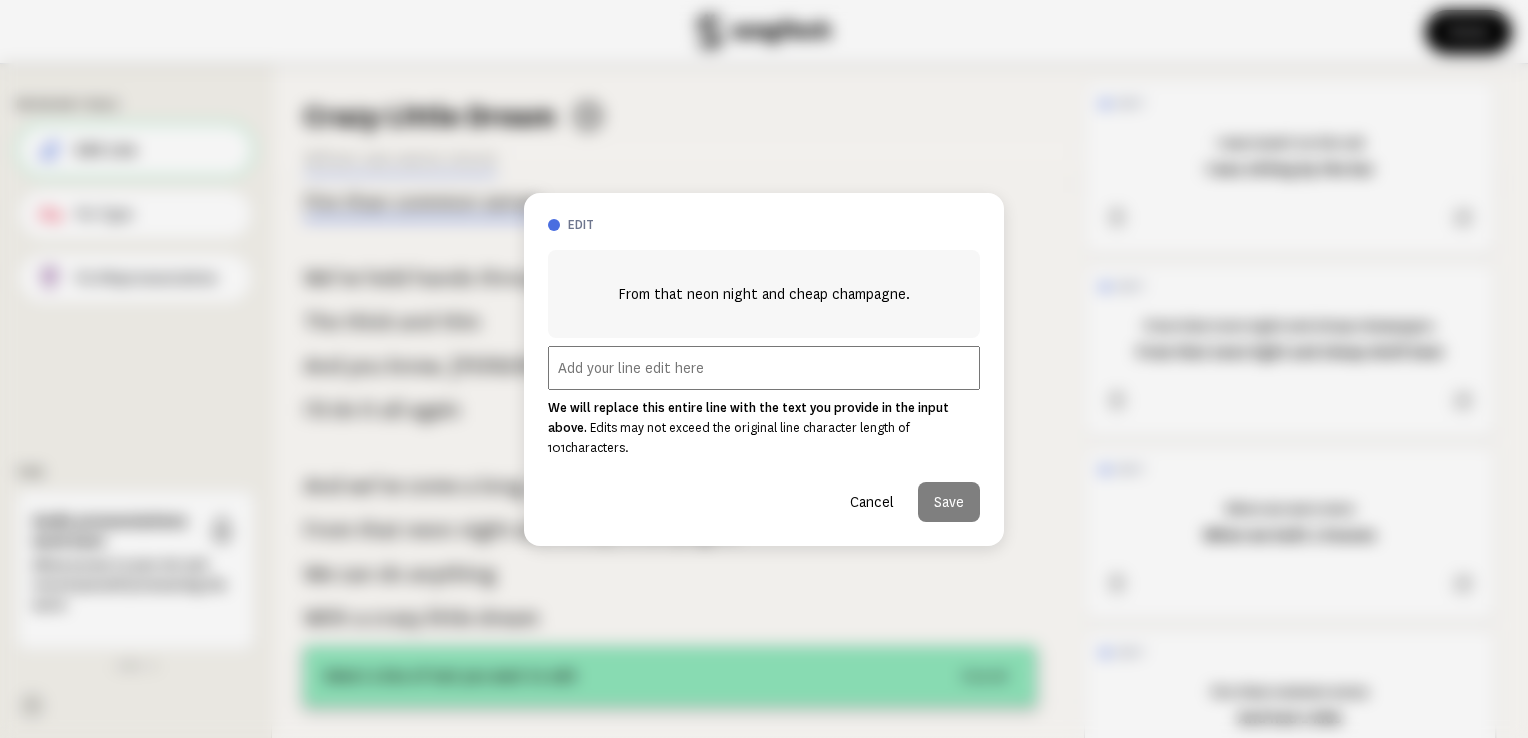 click at bounding box center (764, 368) 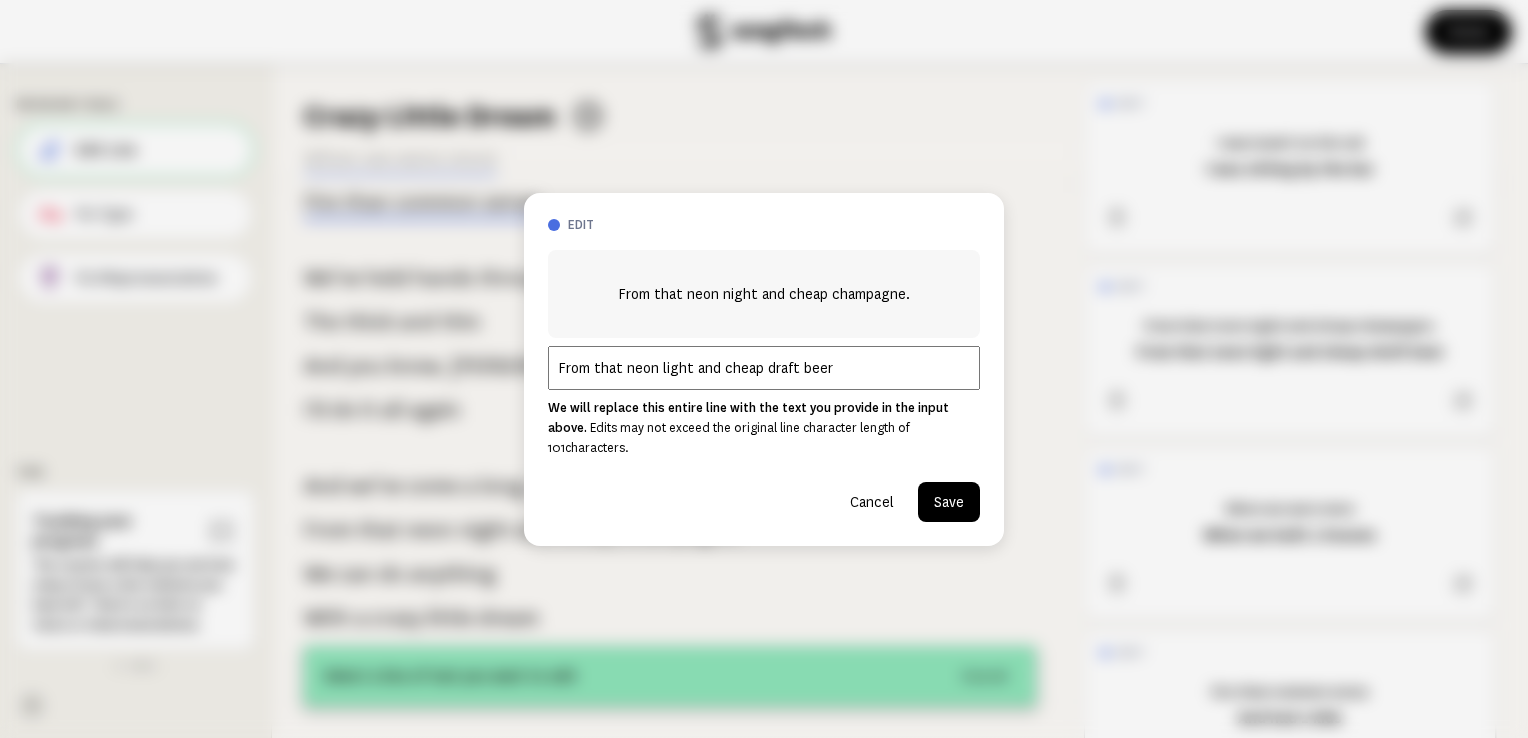 type on "From that neon light and cheap draft beer" 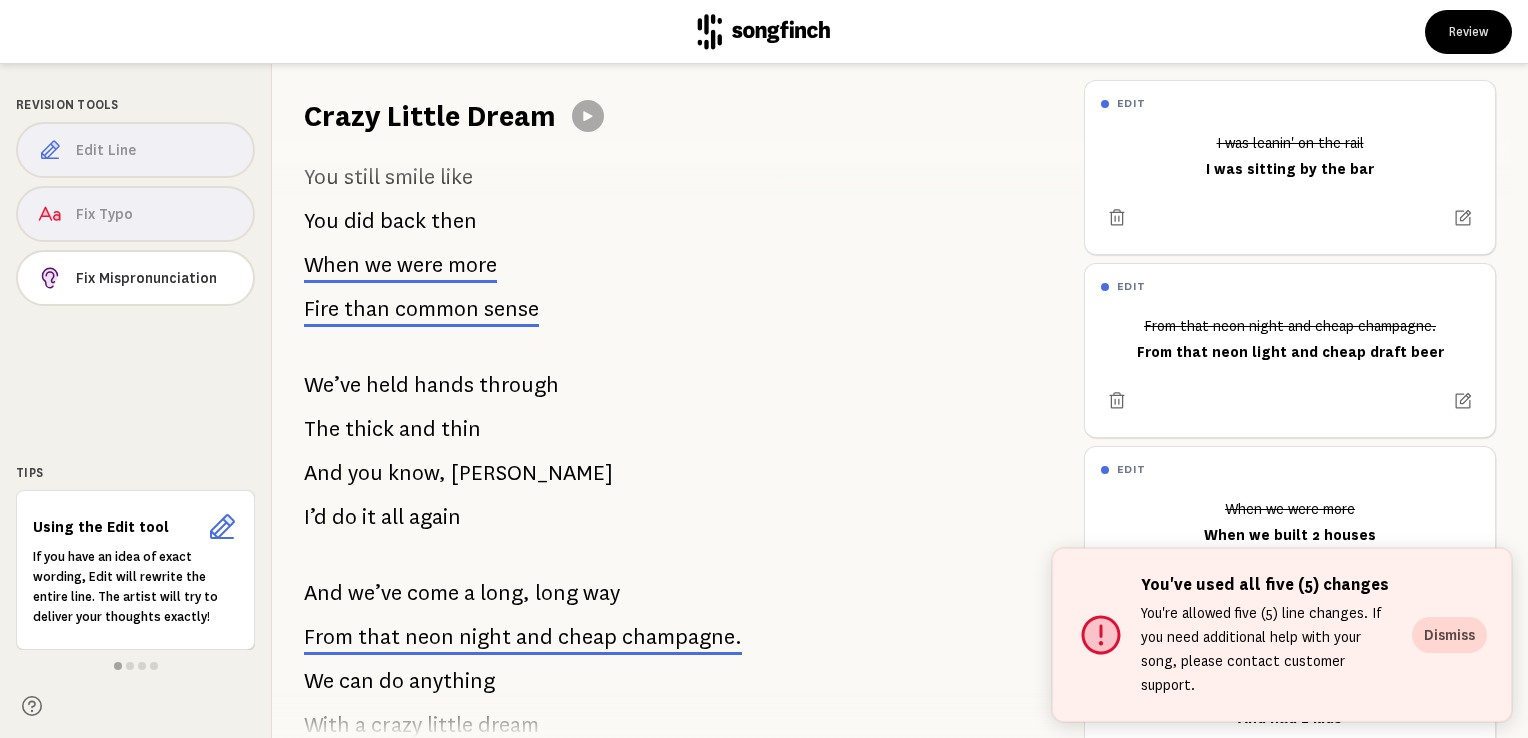 scroll, scrollTop: 672, scrollLeft: 0, axis: vertical 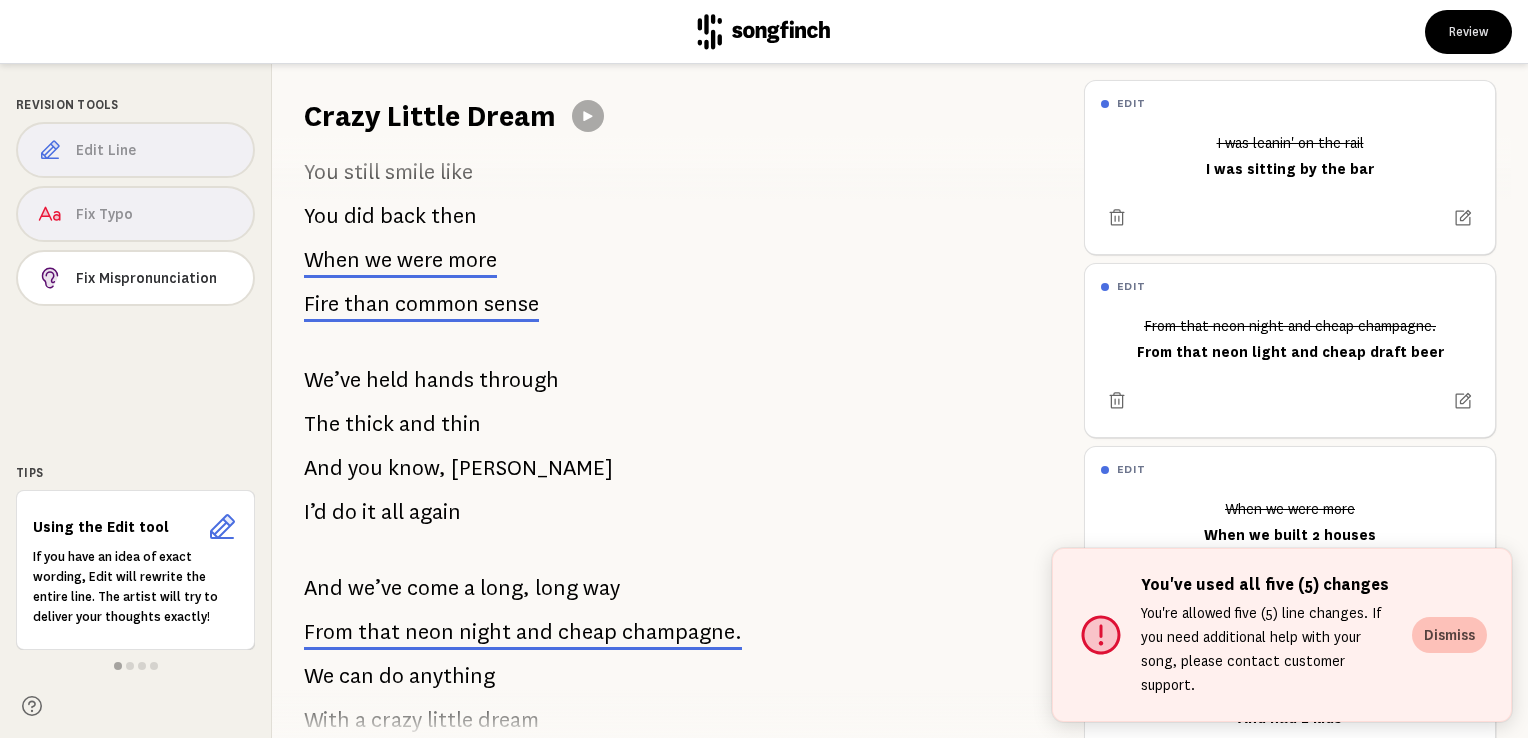 click on "Dismiss" at bounding box center (1449, 635) 